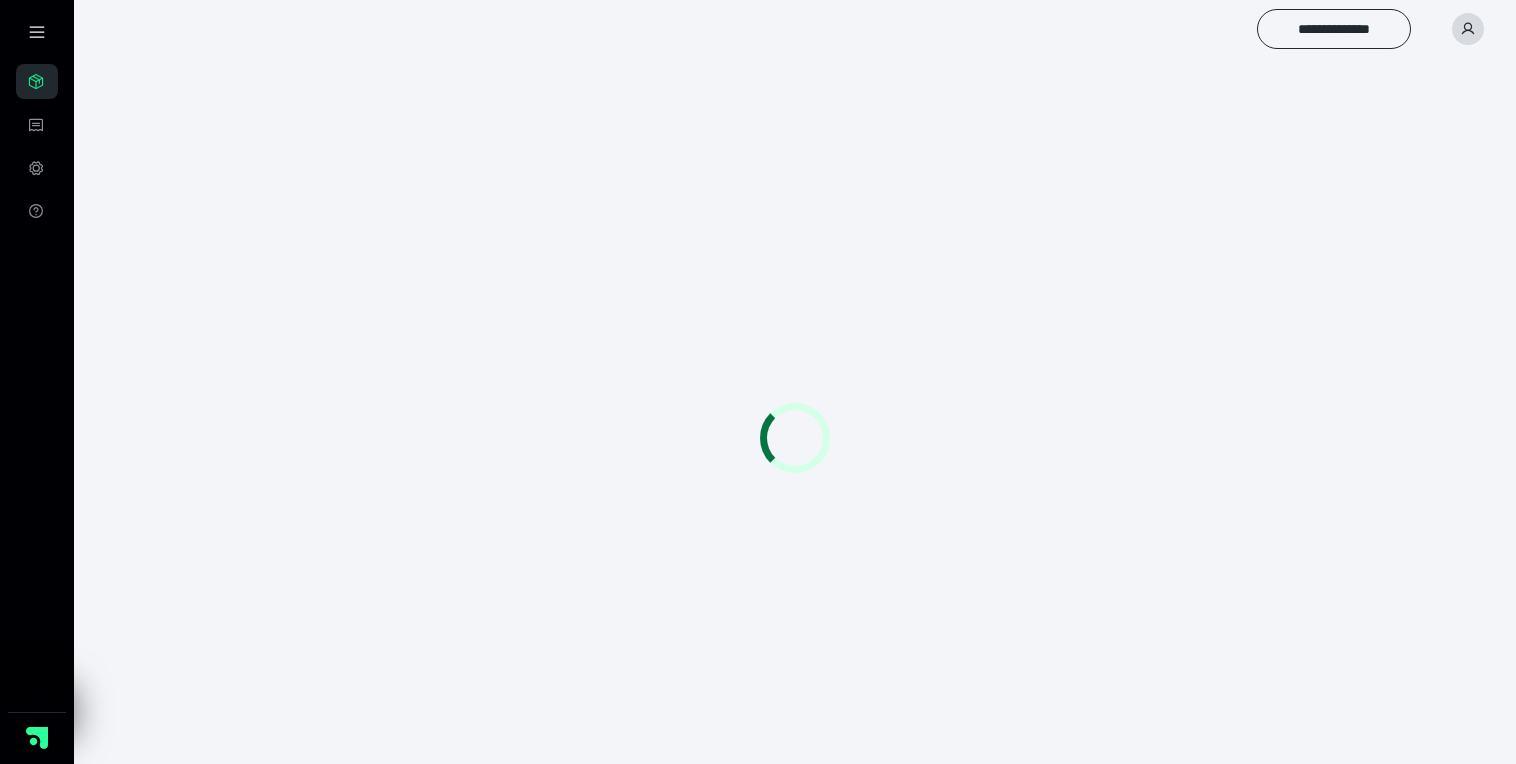 scroll, scrollTop: 0, scrollLeft: 0, axis: both 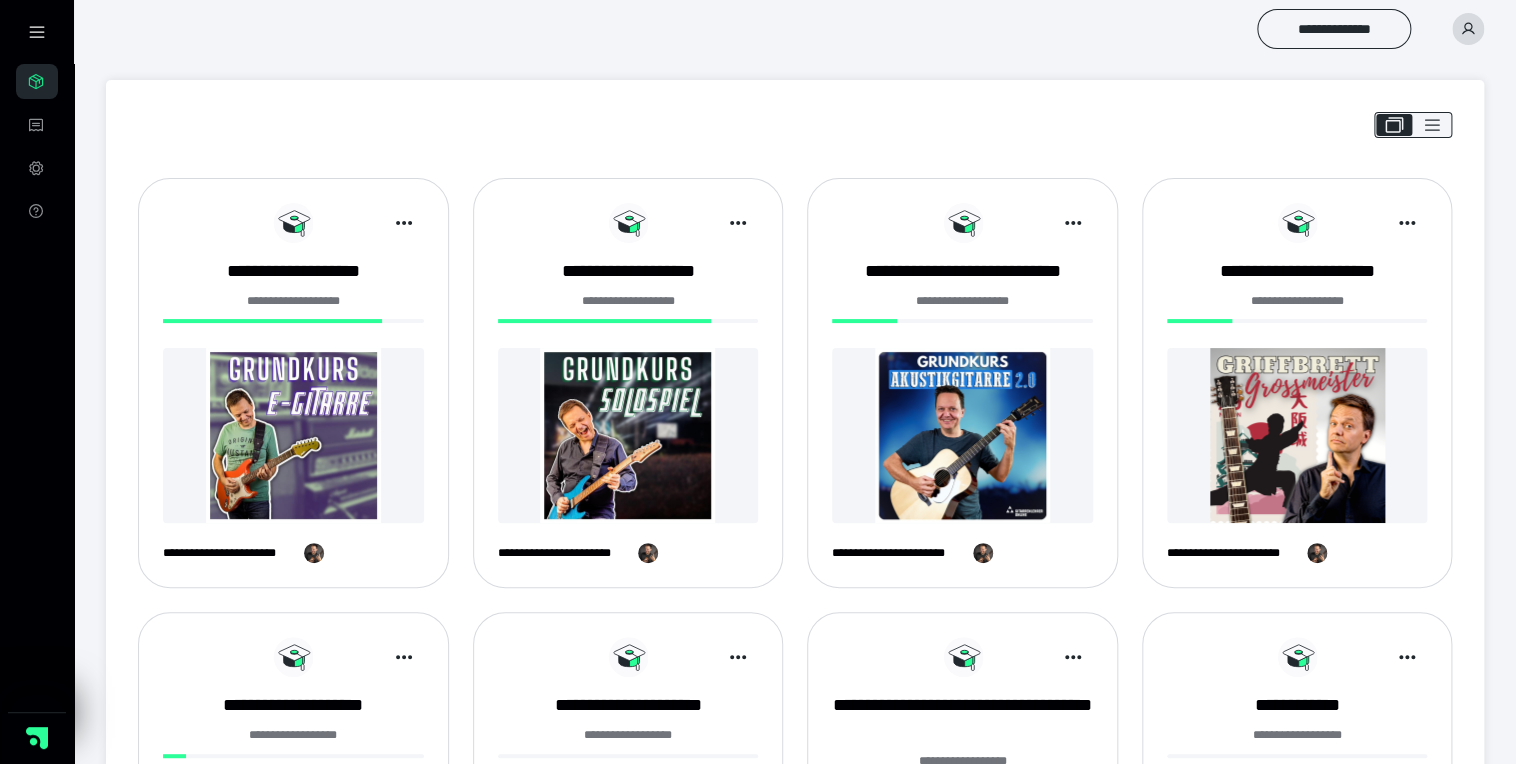 click at bounding box center (293, 435) 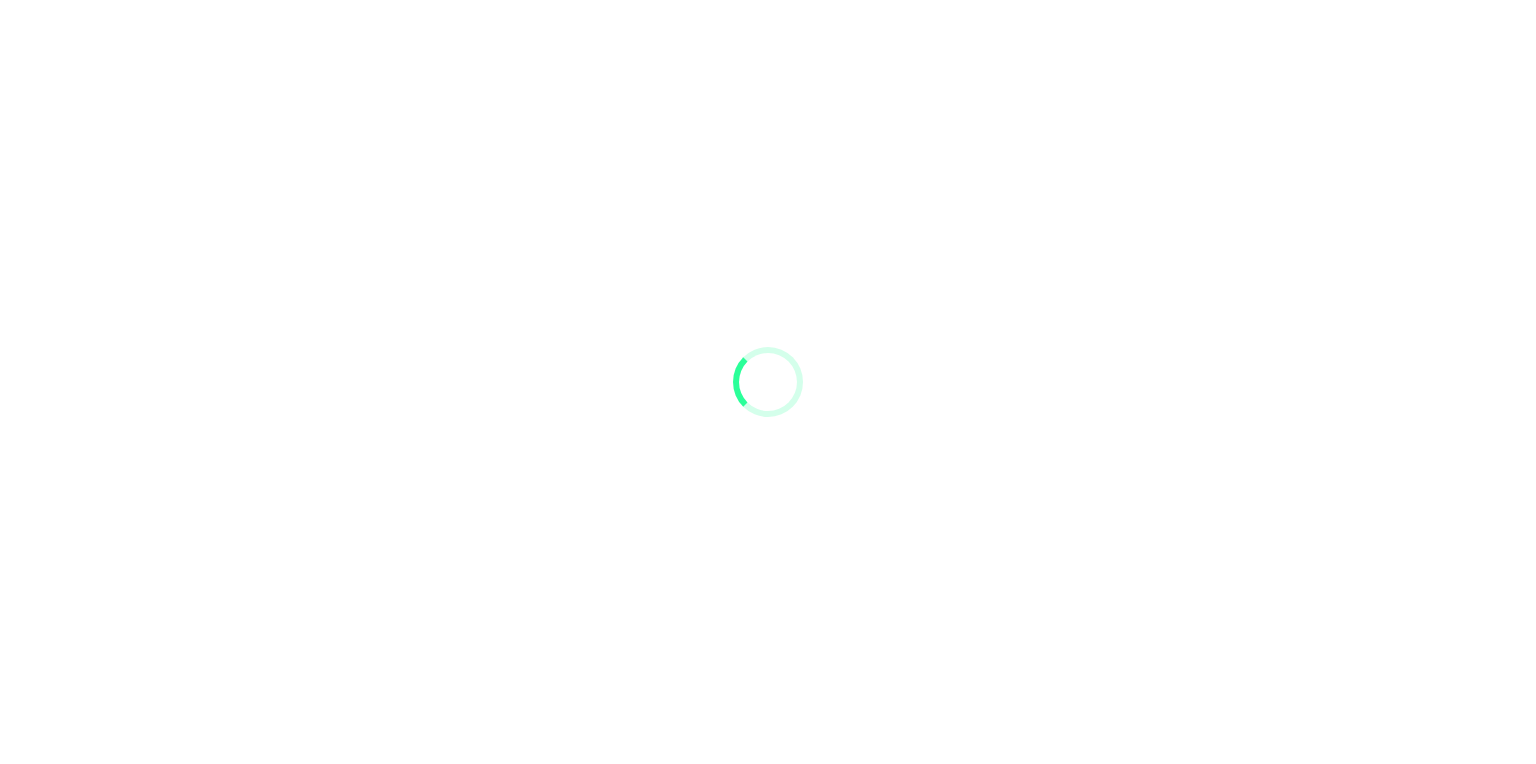 scroll, scrollTop: 0, scrollLeft: 0, axis: both 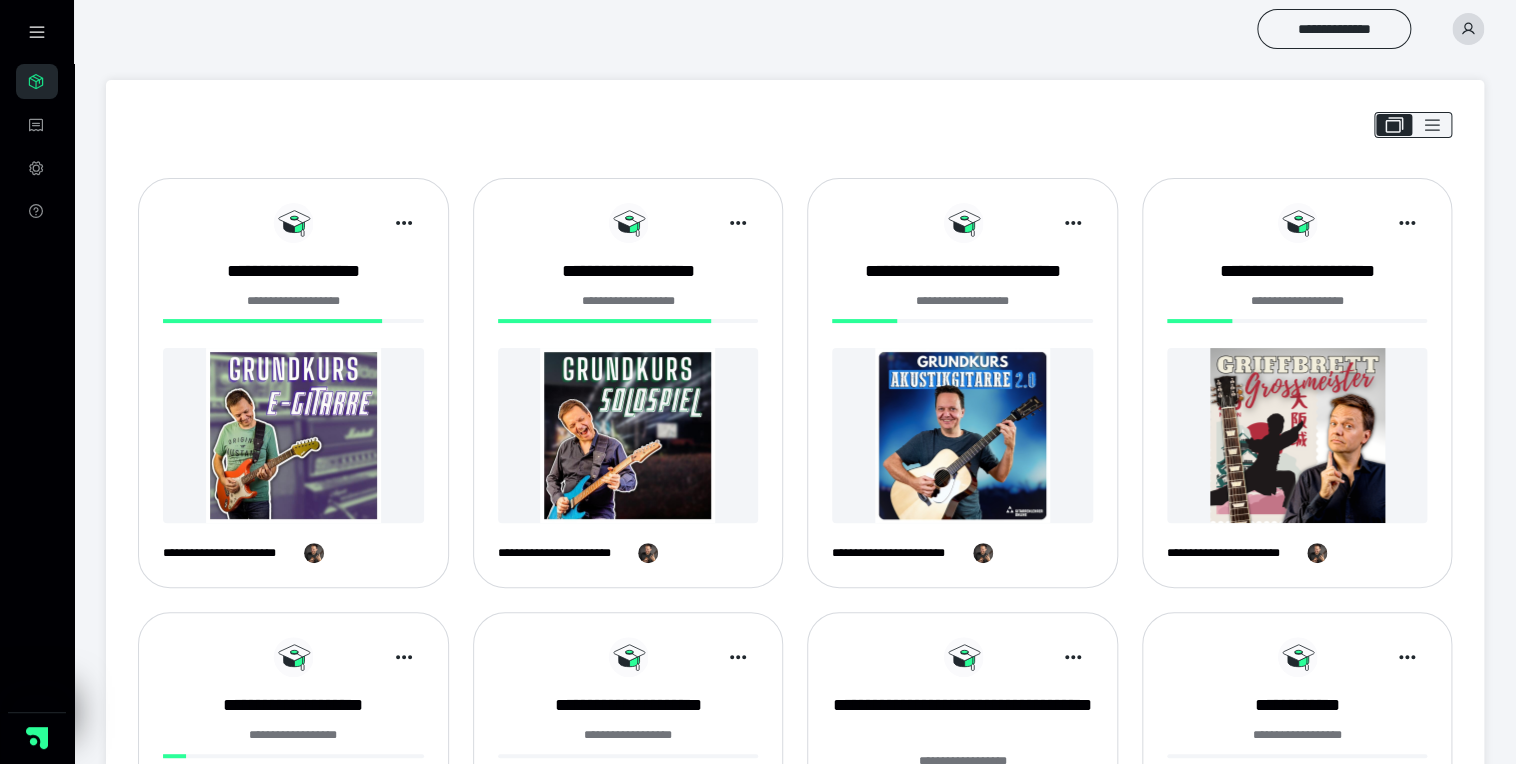 click at bounding box center [962, 435] 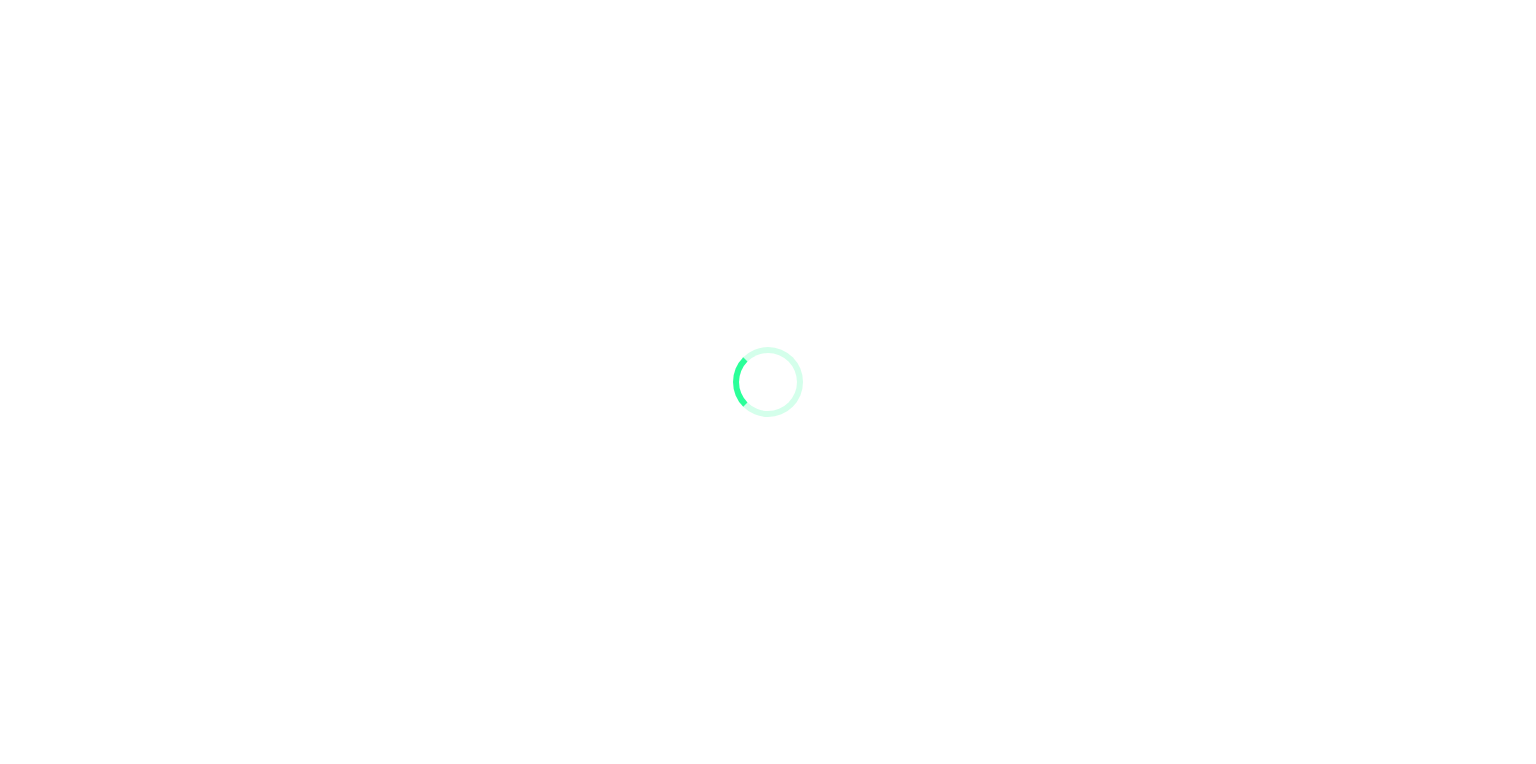 scroll, scrollTop: 0, scrollLeft: 0, axis: both 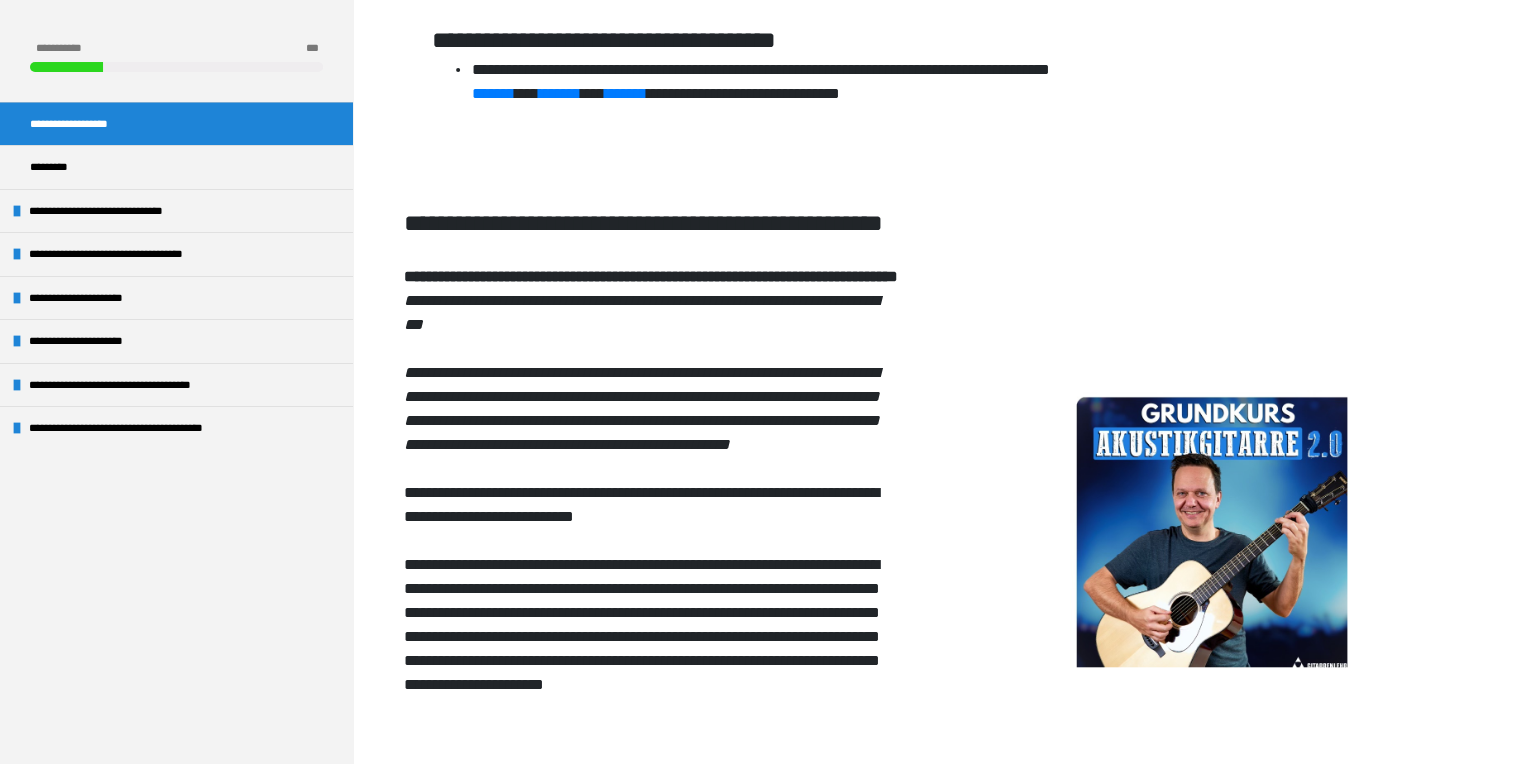 click on "**********" at bounding box center [147, 254] 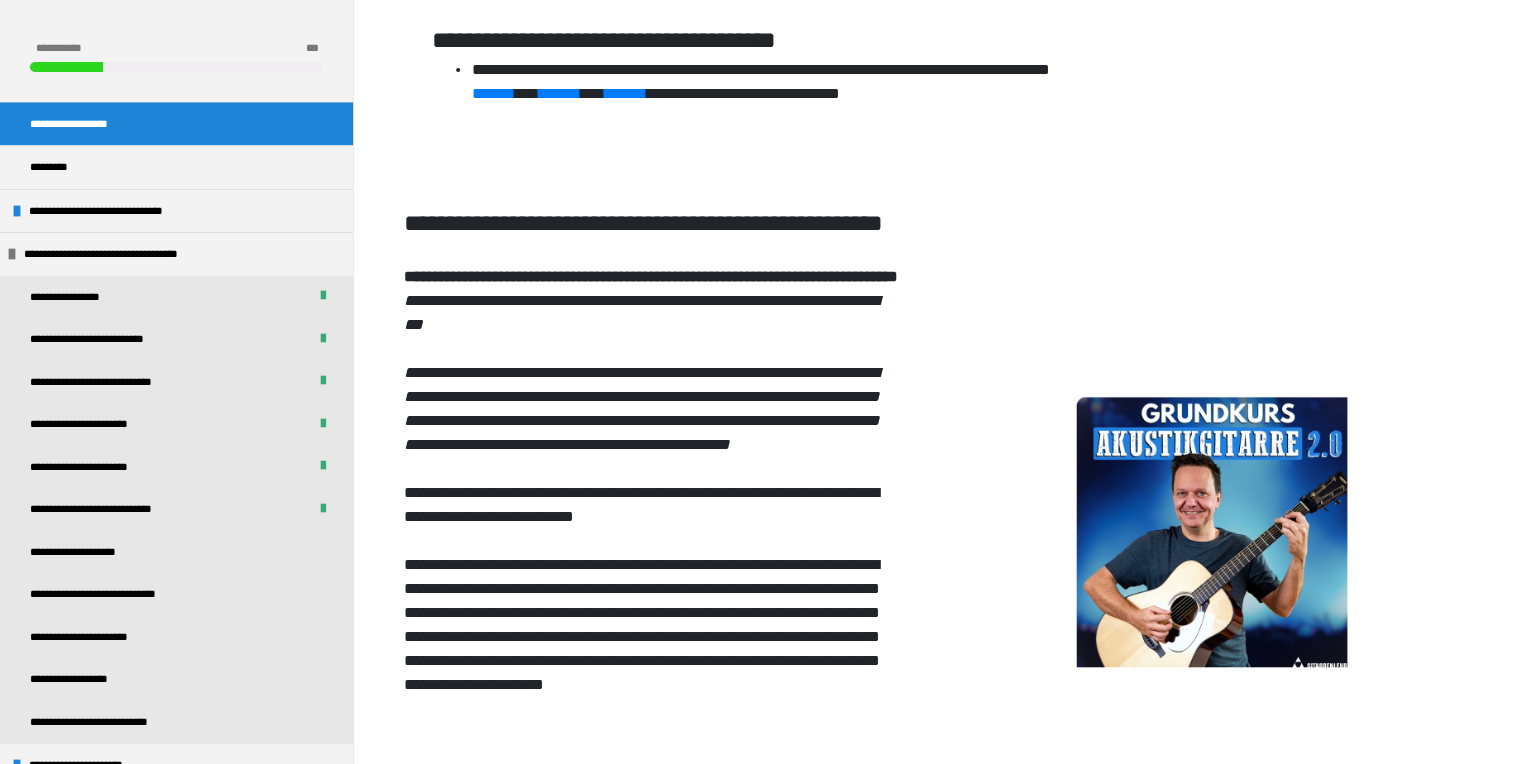 click on "**********" at bounding box center (94, 552) 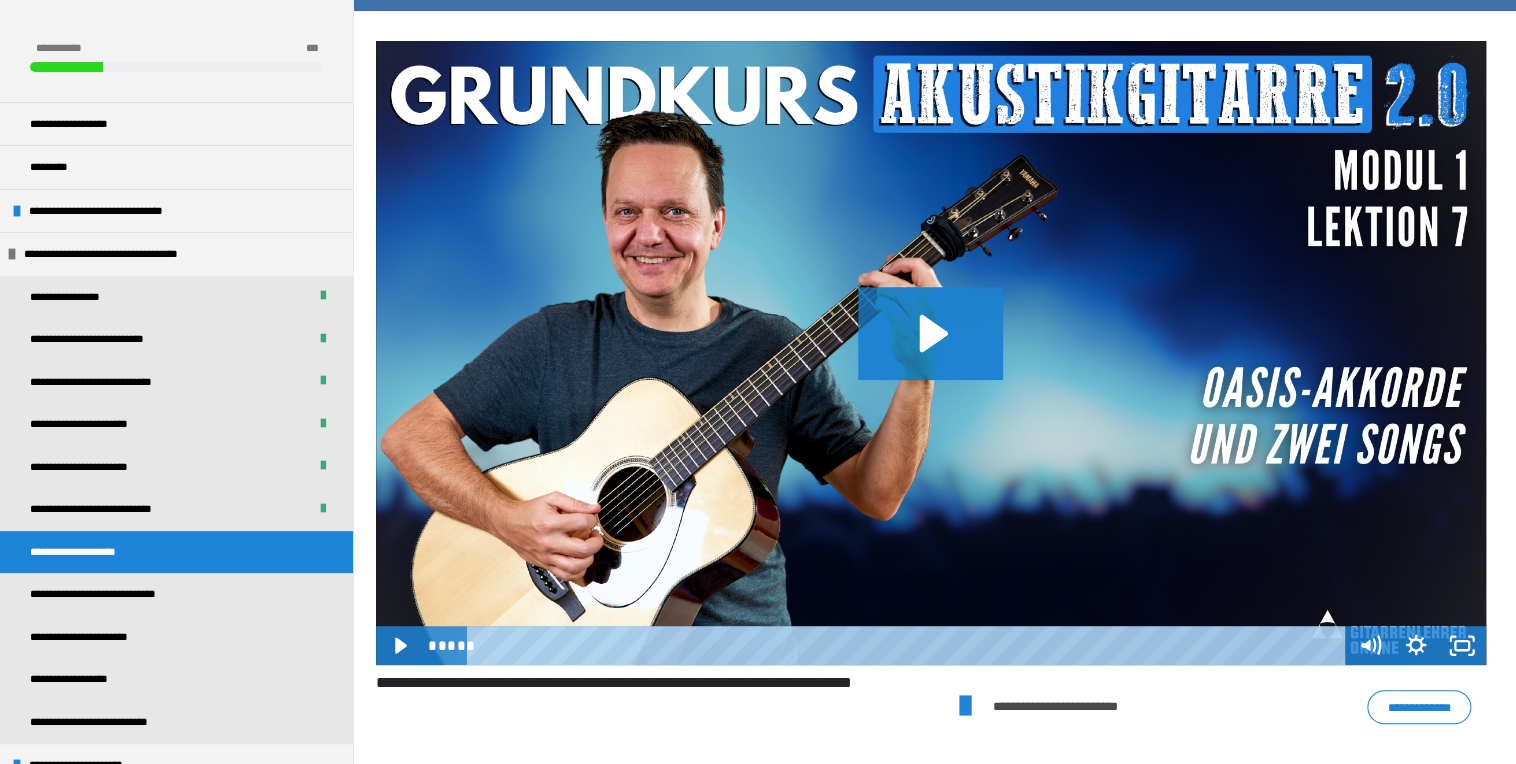 click at bounding box center (931, 353) 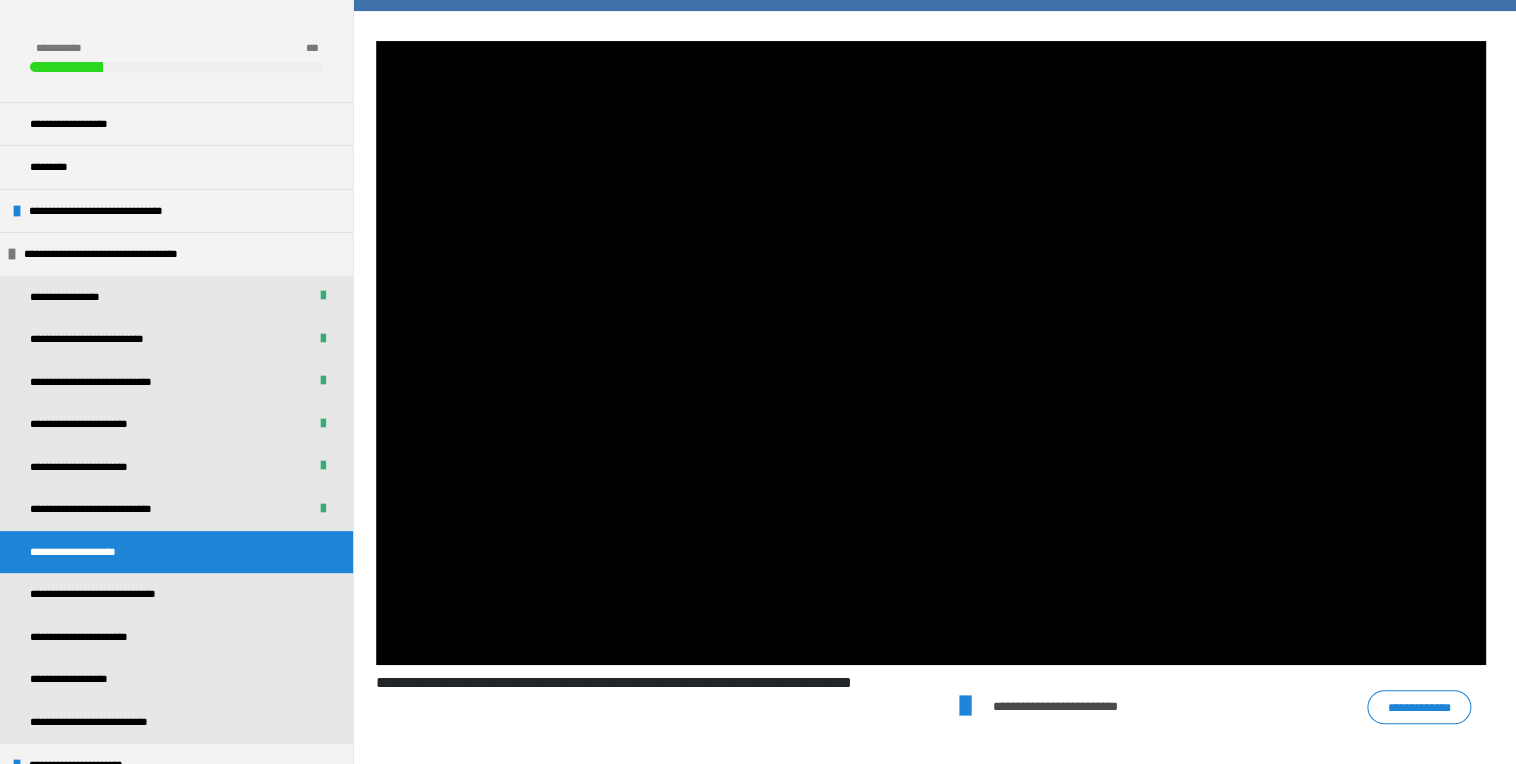 click at bounding box center (931, 353) 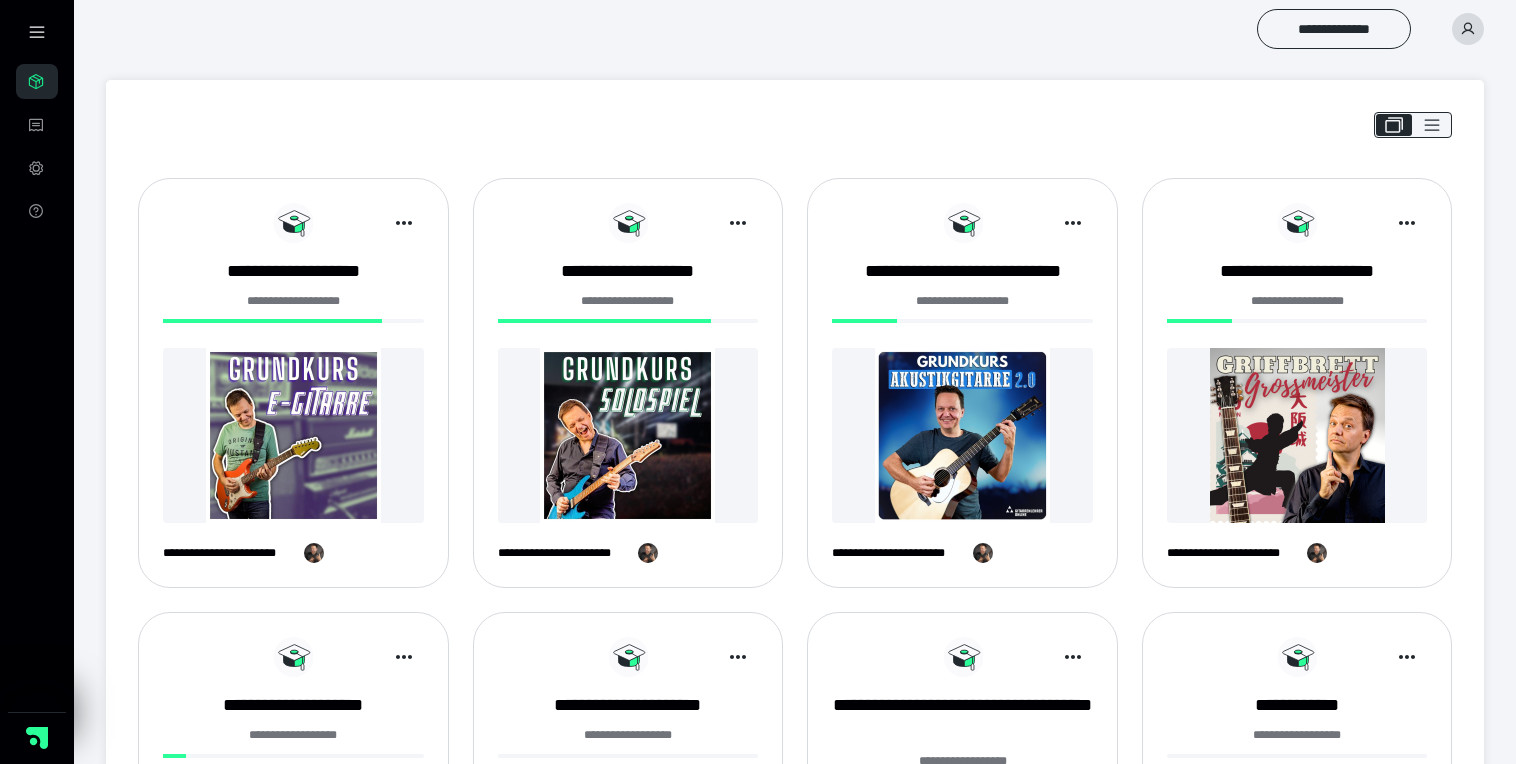 scroll, scrollTop: 0, scrollLeft: 0, axis: both 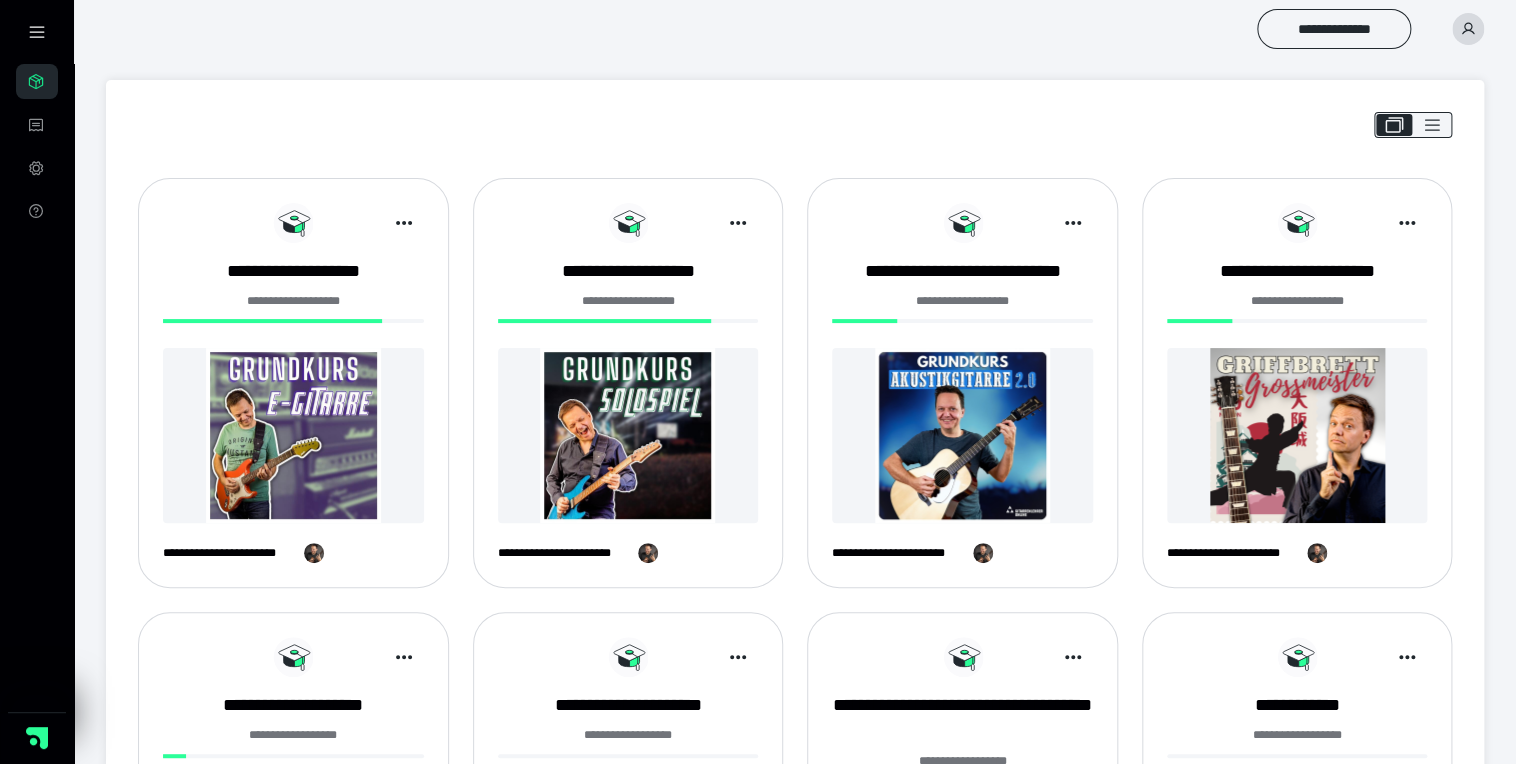 click at bounding box center [293, 435] 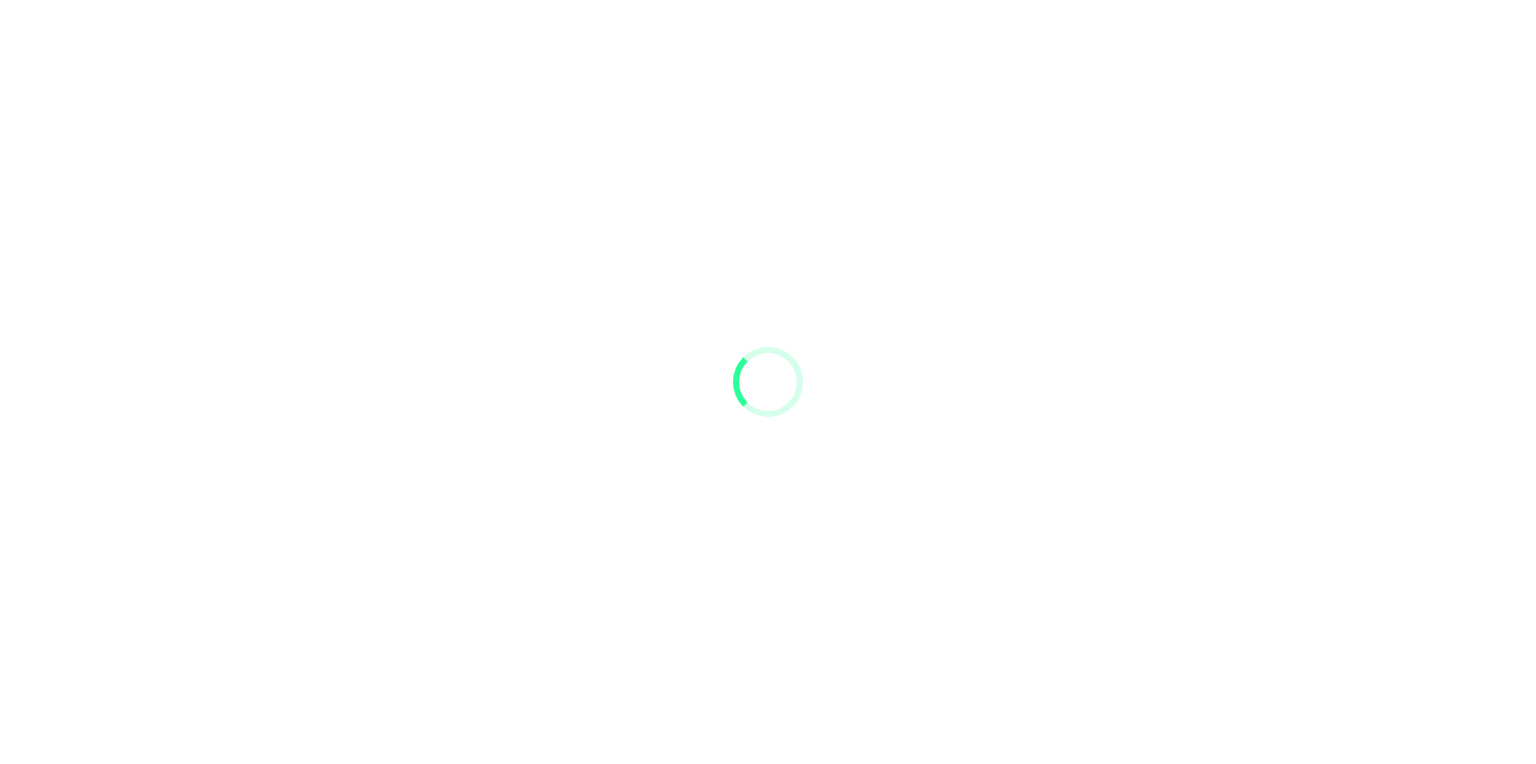 scroll, scrollTop: 0, scrollLeft: 0, axis: both 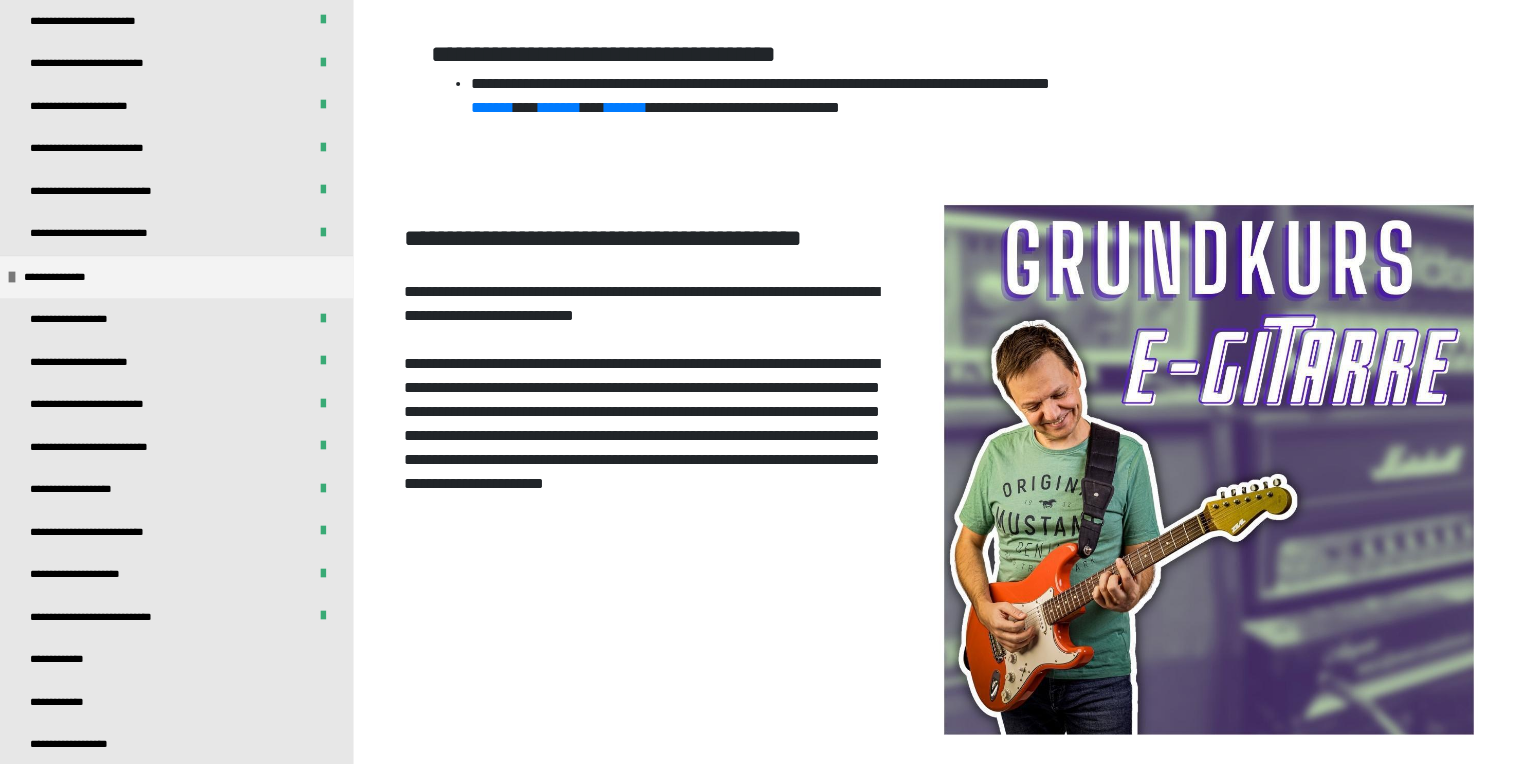 click on "**********" at bounding box center (64, 659) 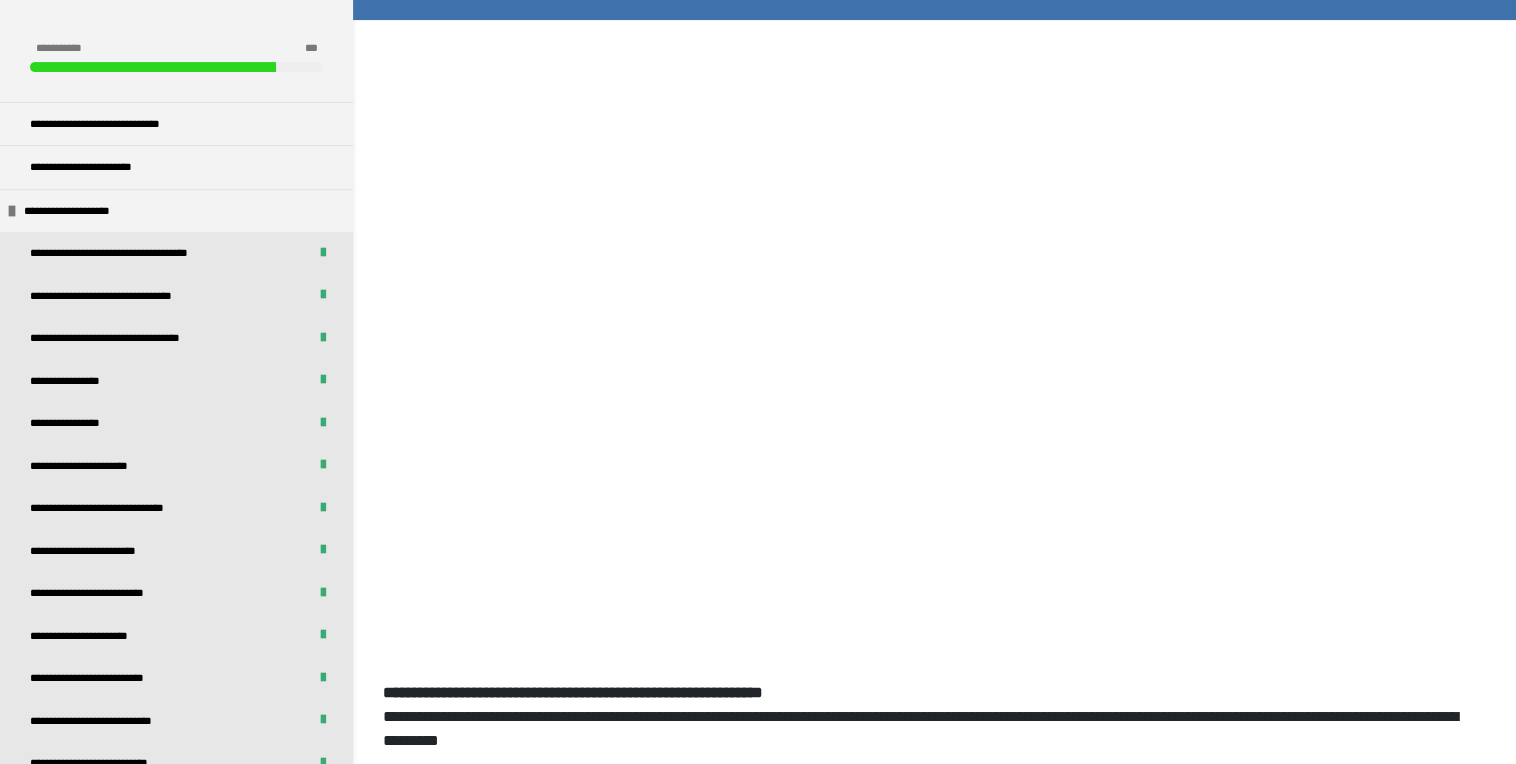 scroll, scrollTop: 61, scrollLeft: 0, axis: vertical 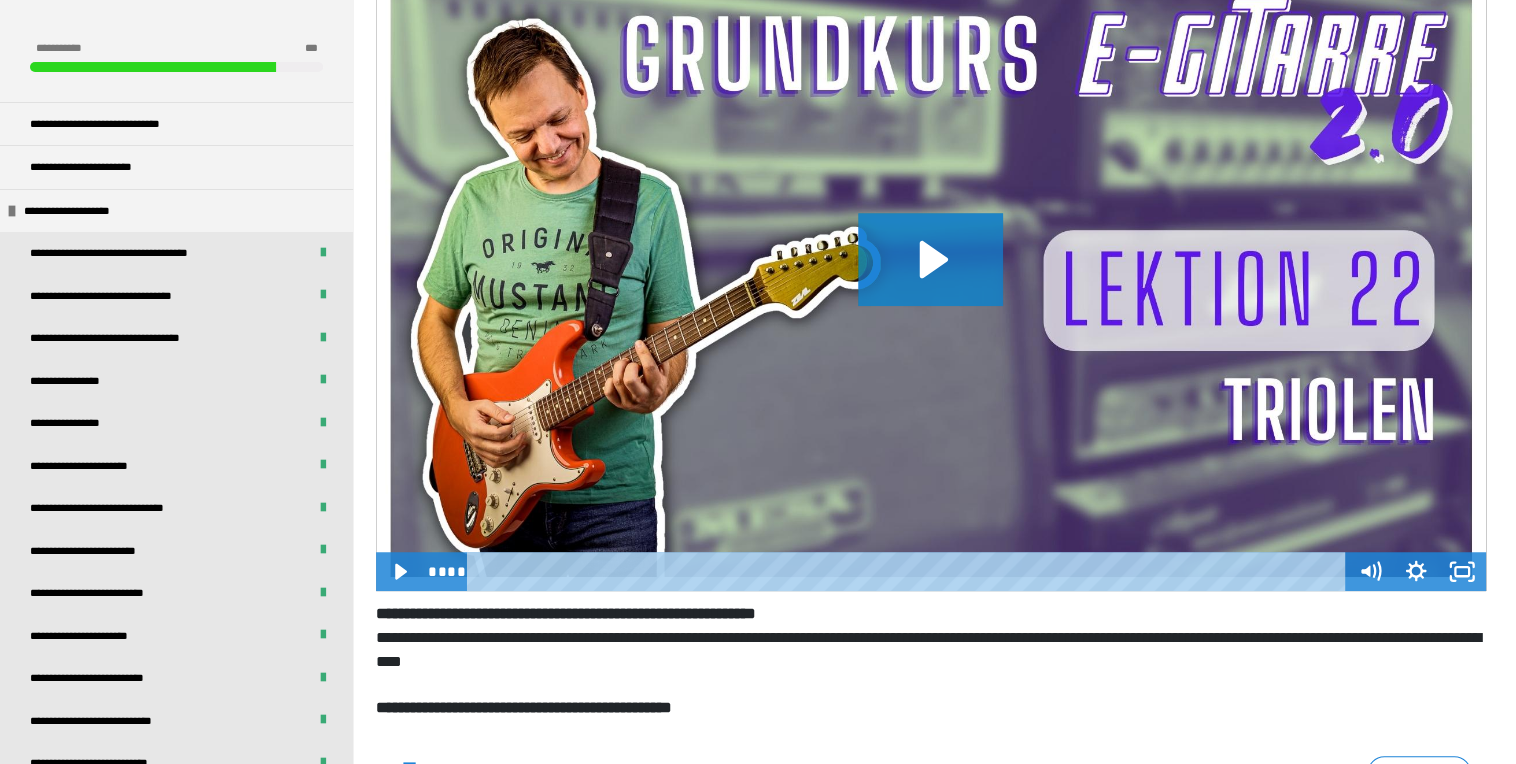 click at bounding box center [910, 571] 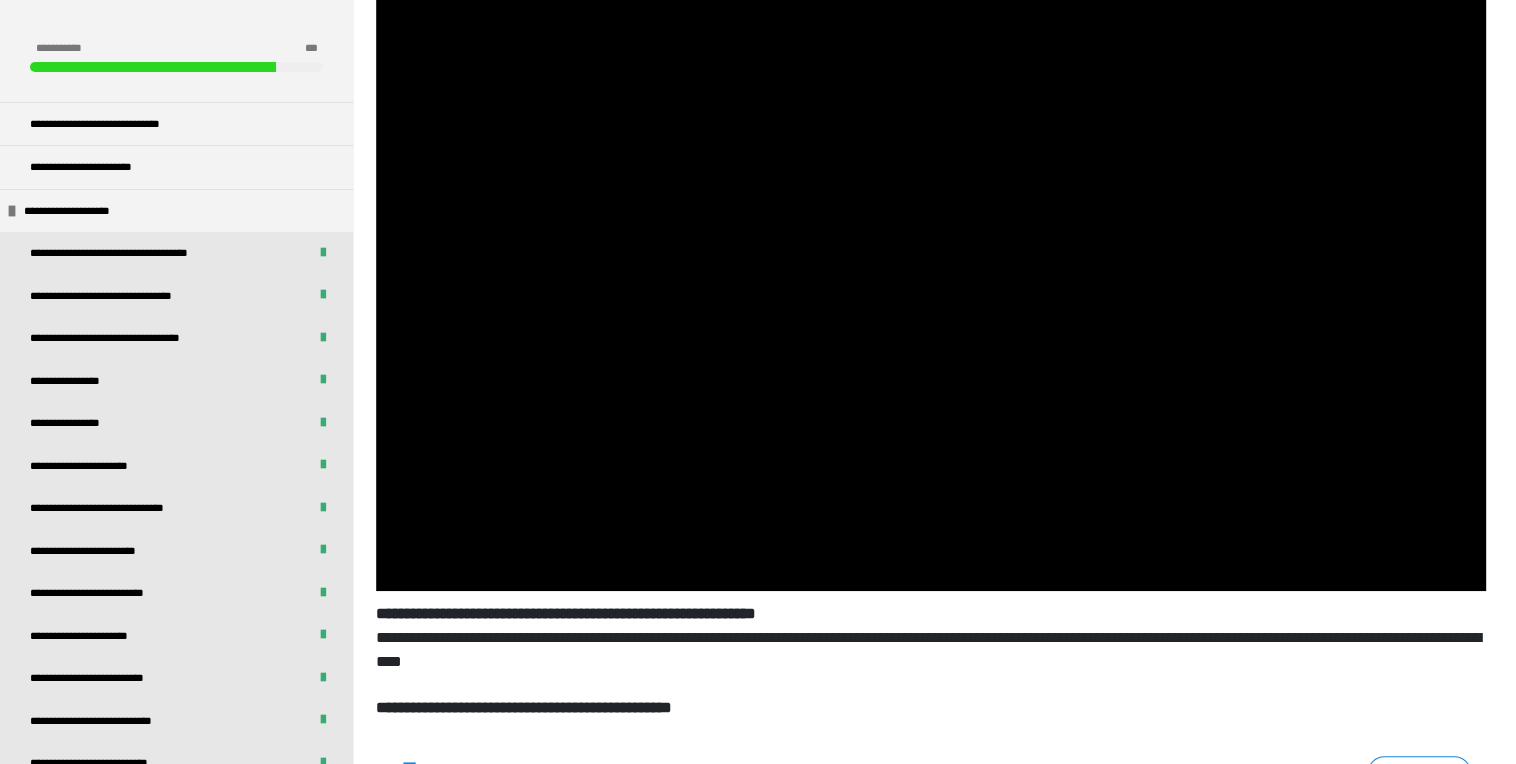 click at bounding box center [931, 279] 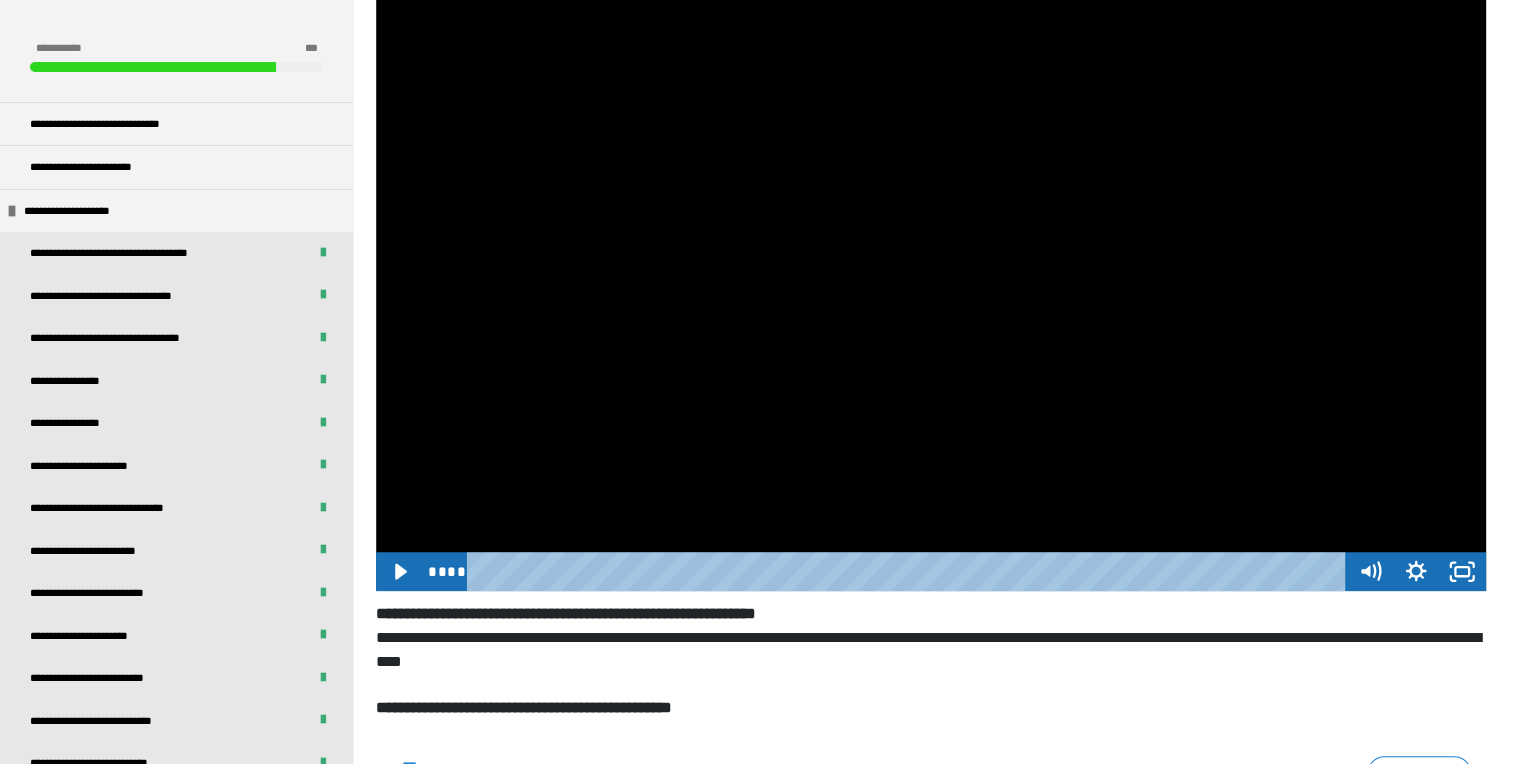 click at bounding box center [910, 571] 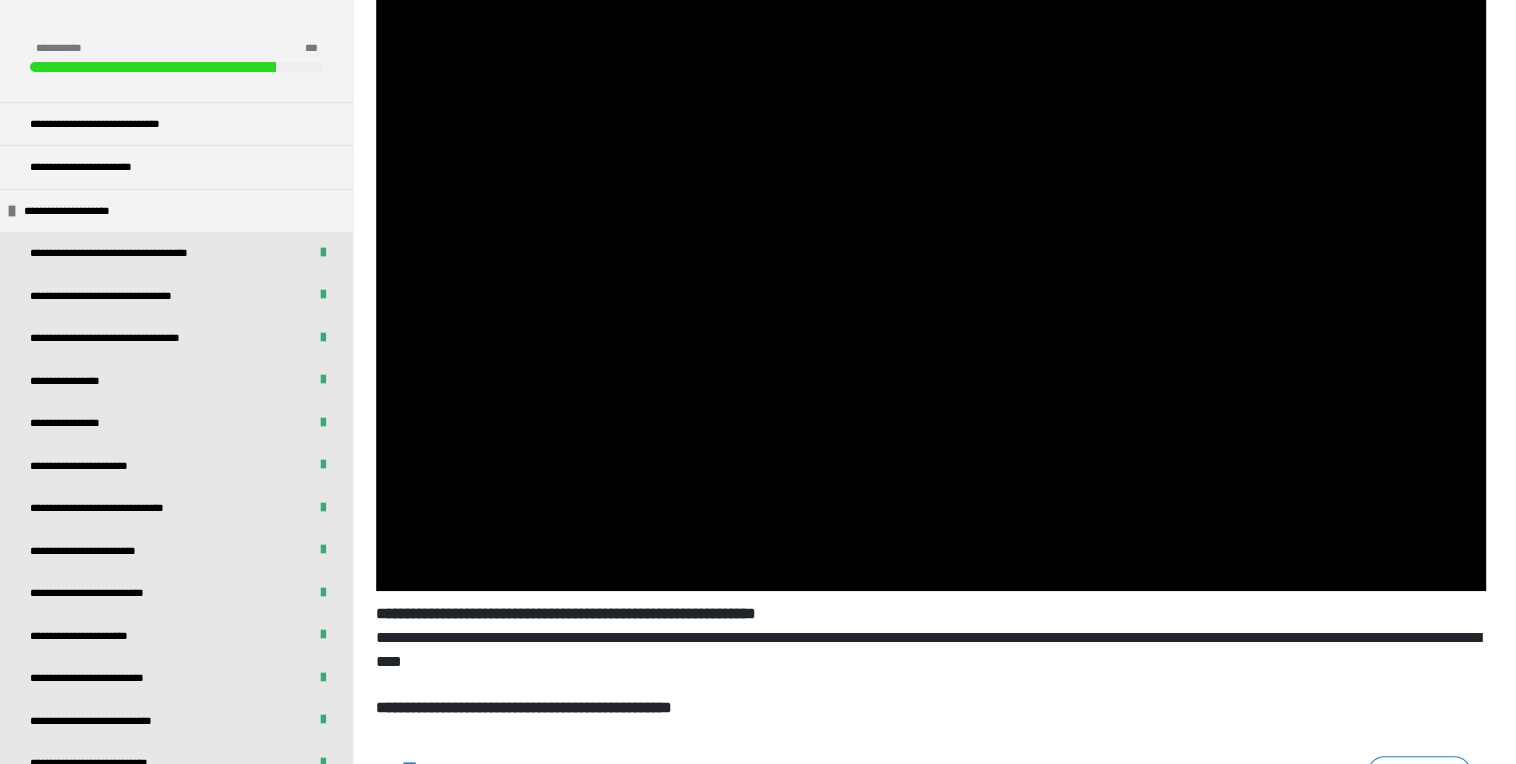 click at bounding box center [931, 279] 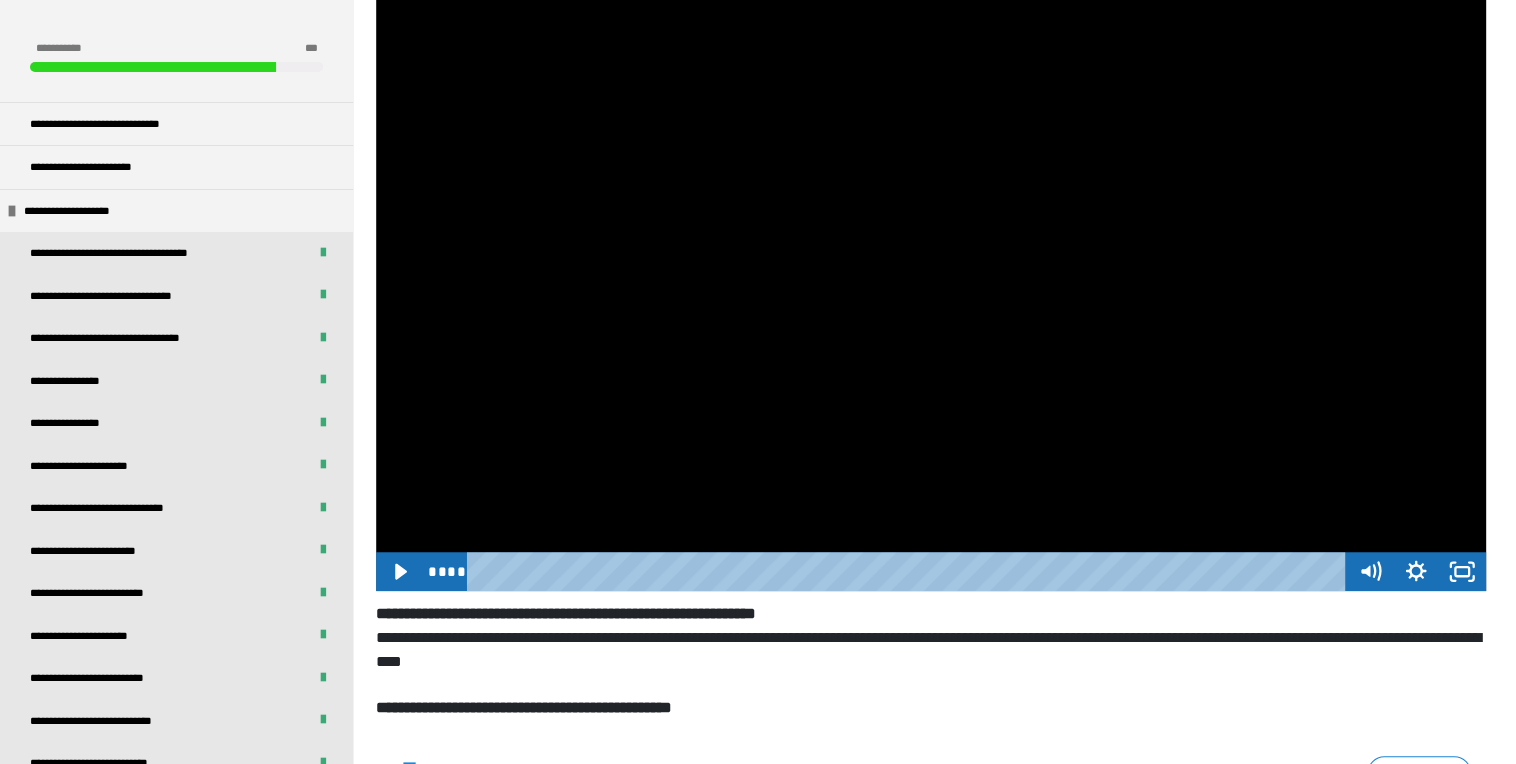 click at bounding box center (910, 571) 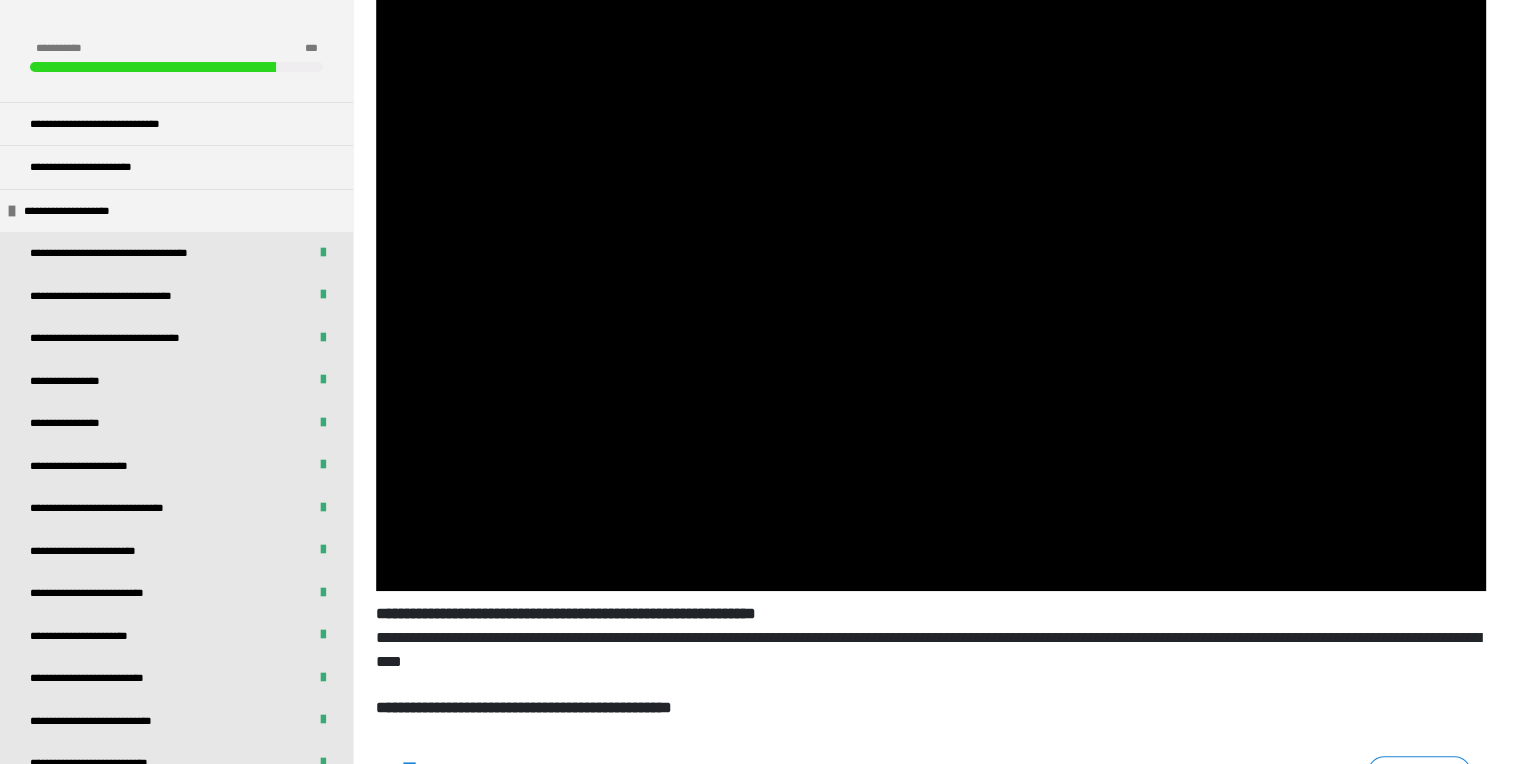 click at bounding box center [931, 279] 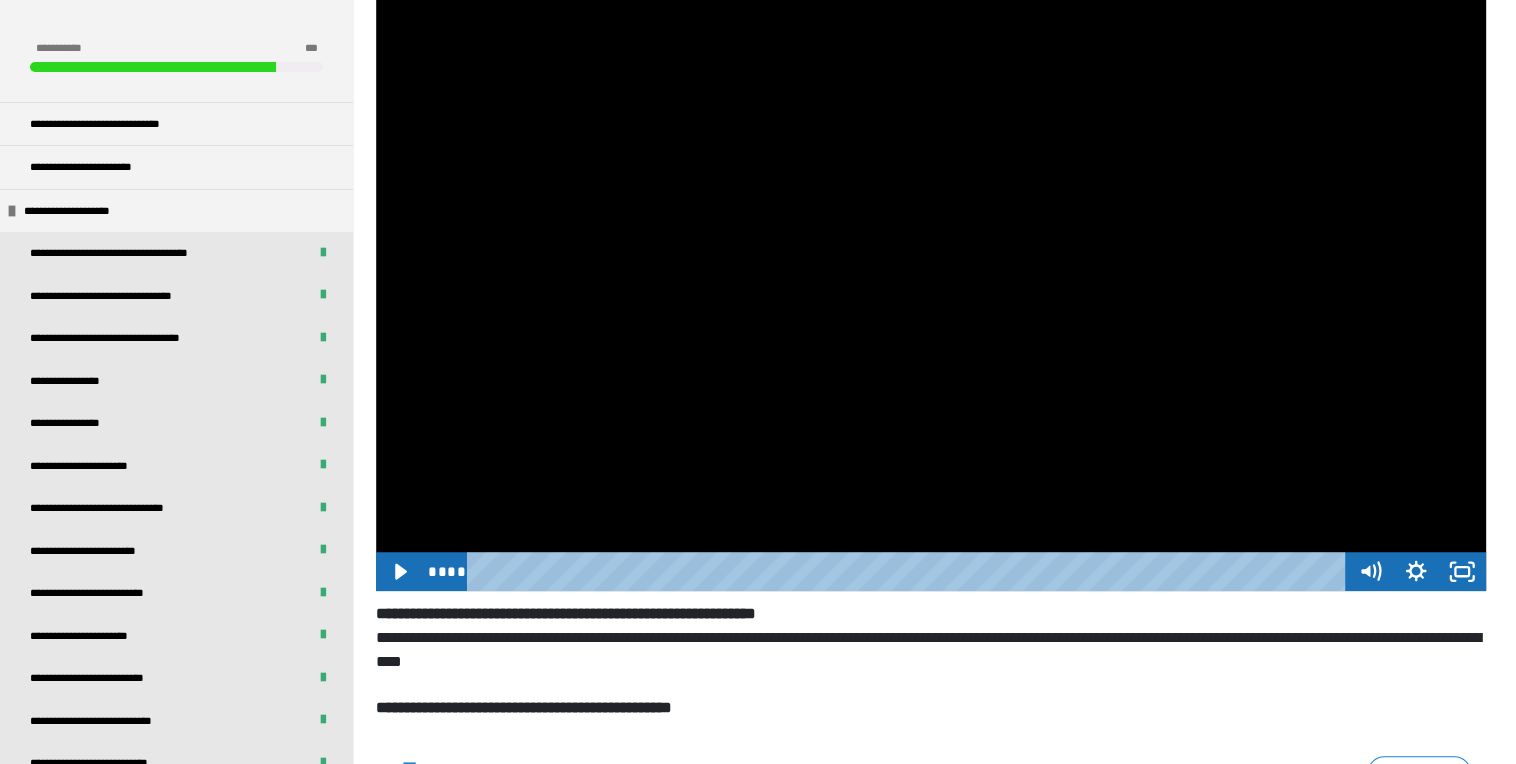 click at bounding box center (910, 571) 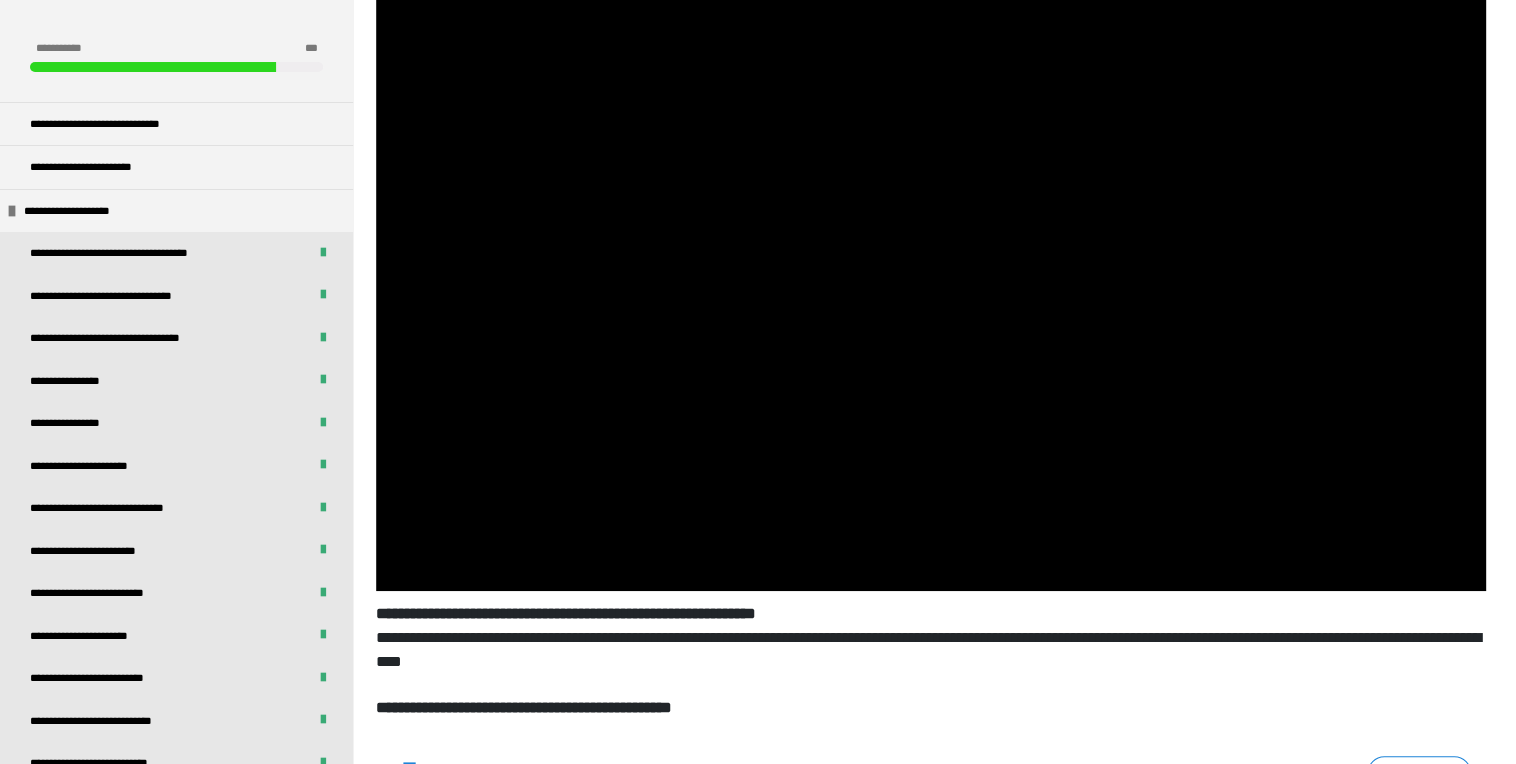 click at bounding box center [931, 279] 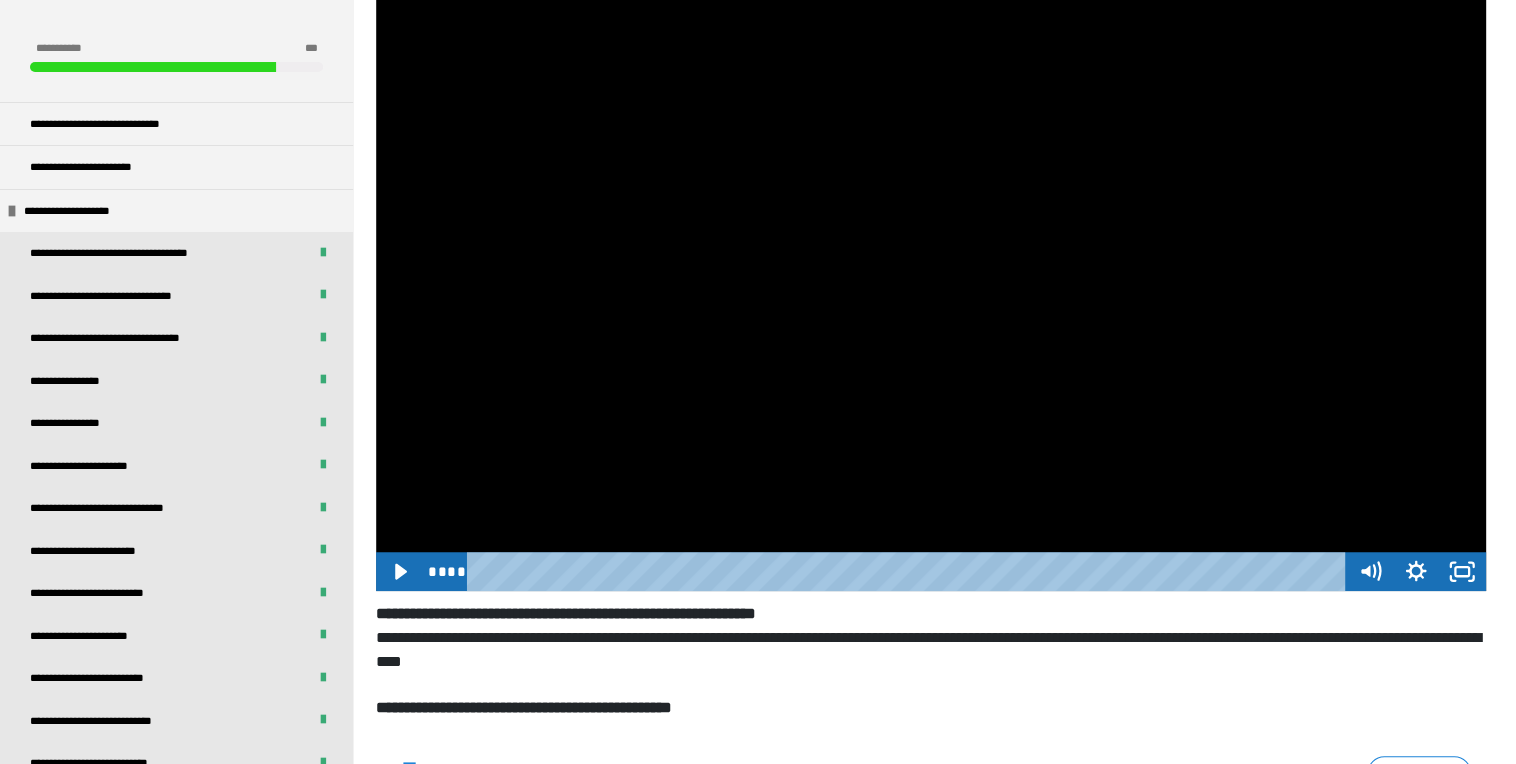 click at bounding box center [848, 571] 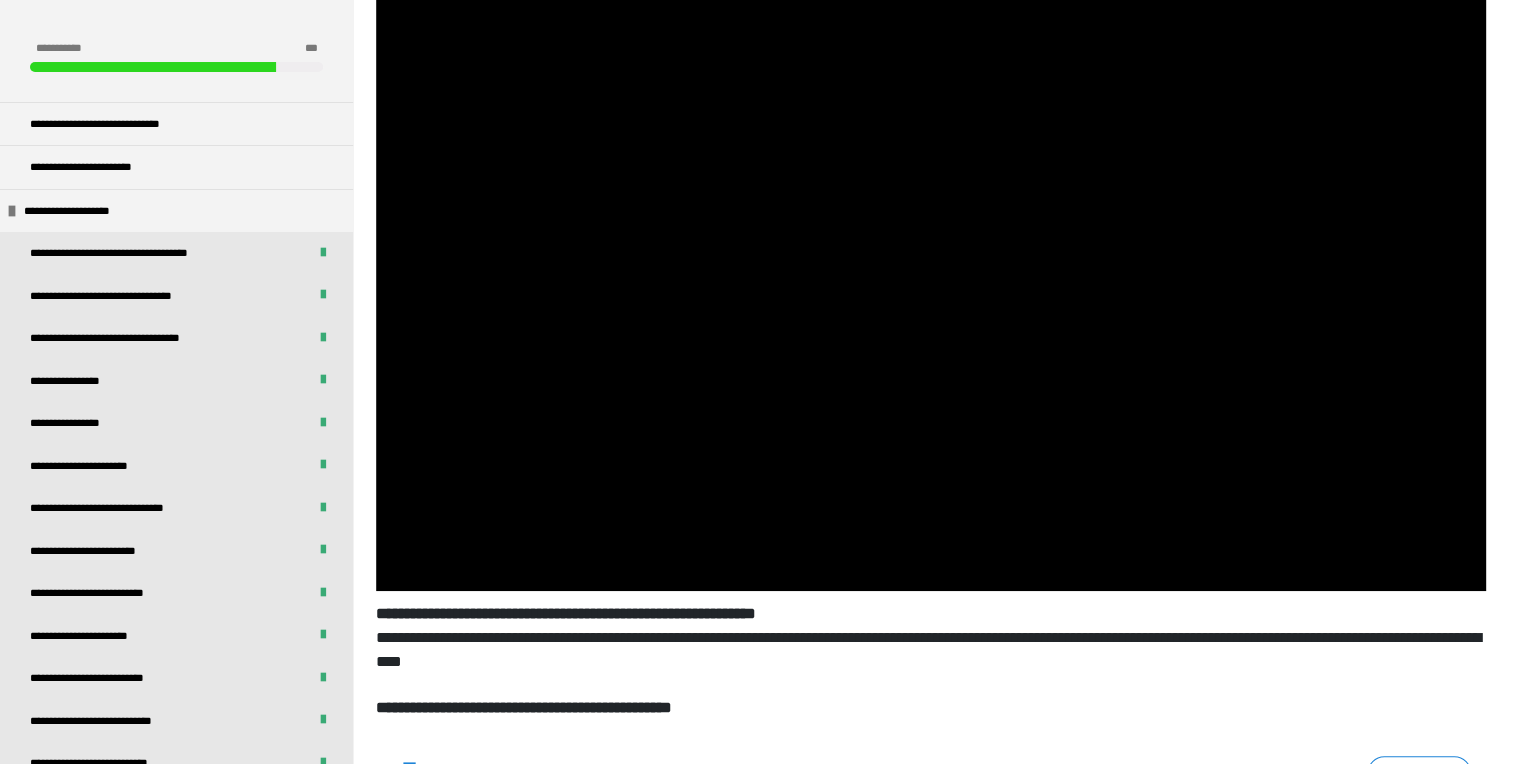 click at bounding box center [931, 279] 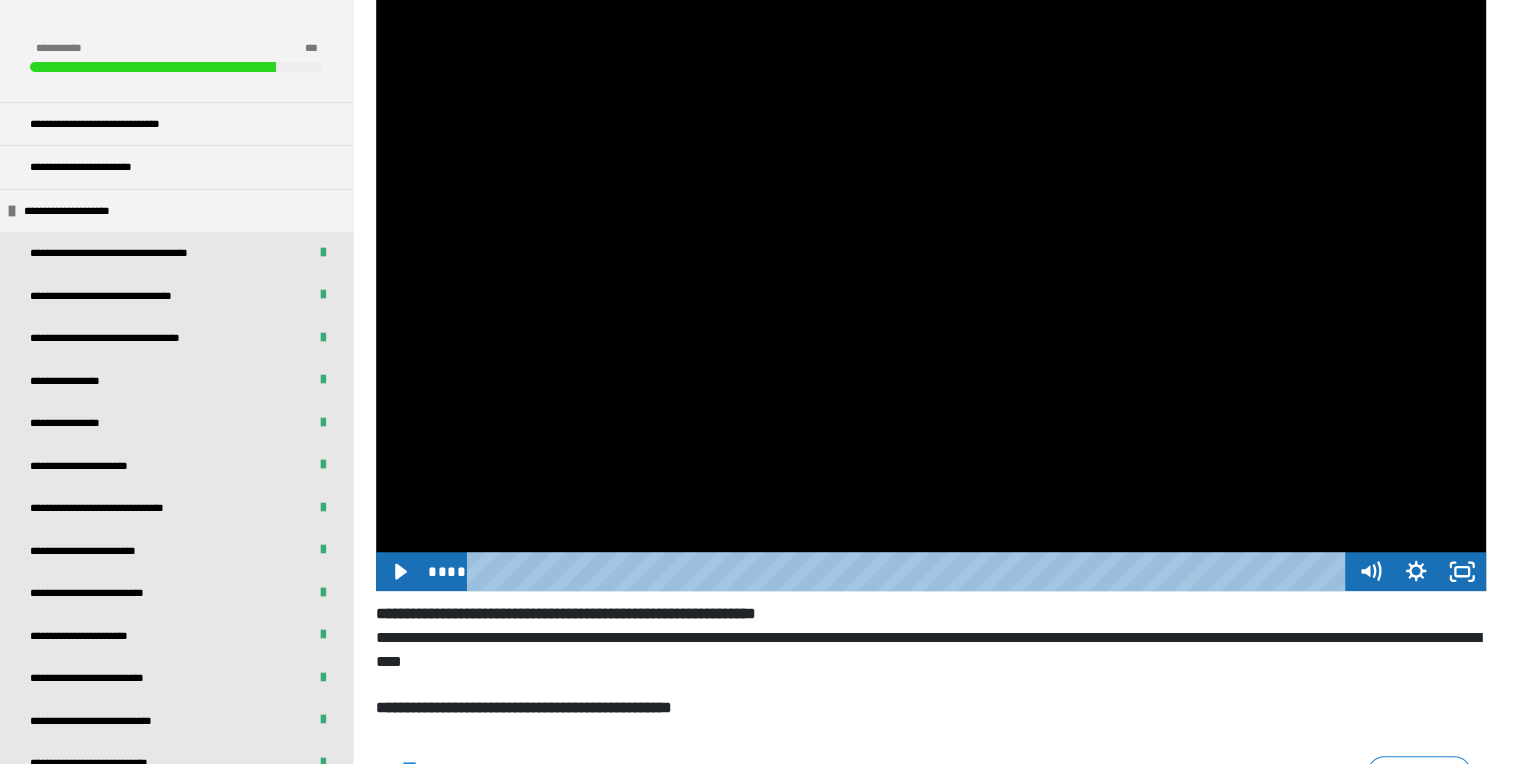 click at bounding box center [910, 571] 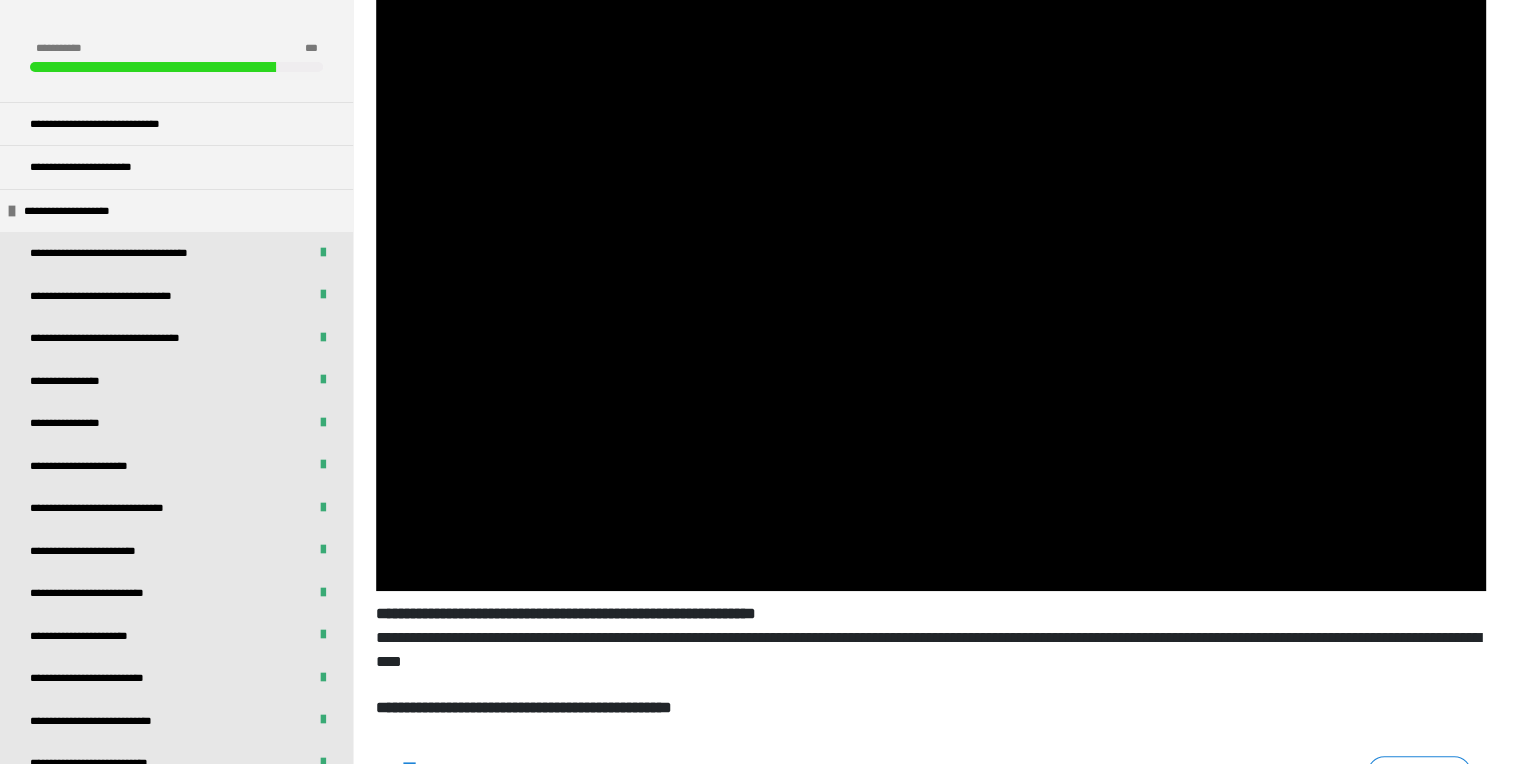 click at bounding box center [931, 279] 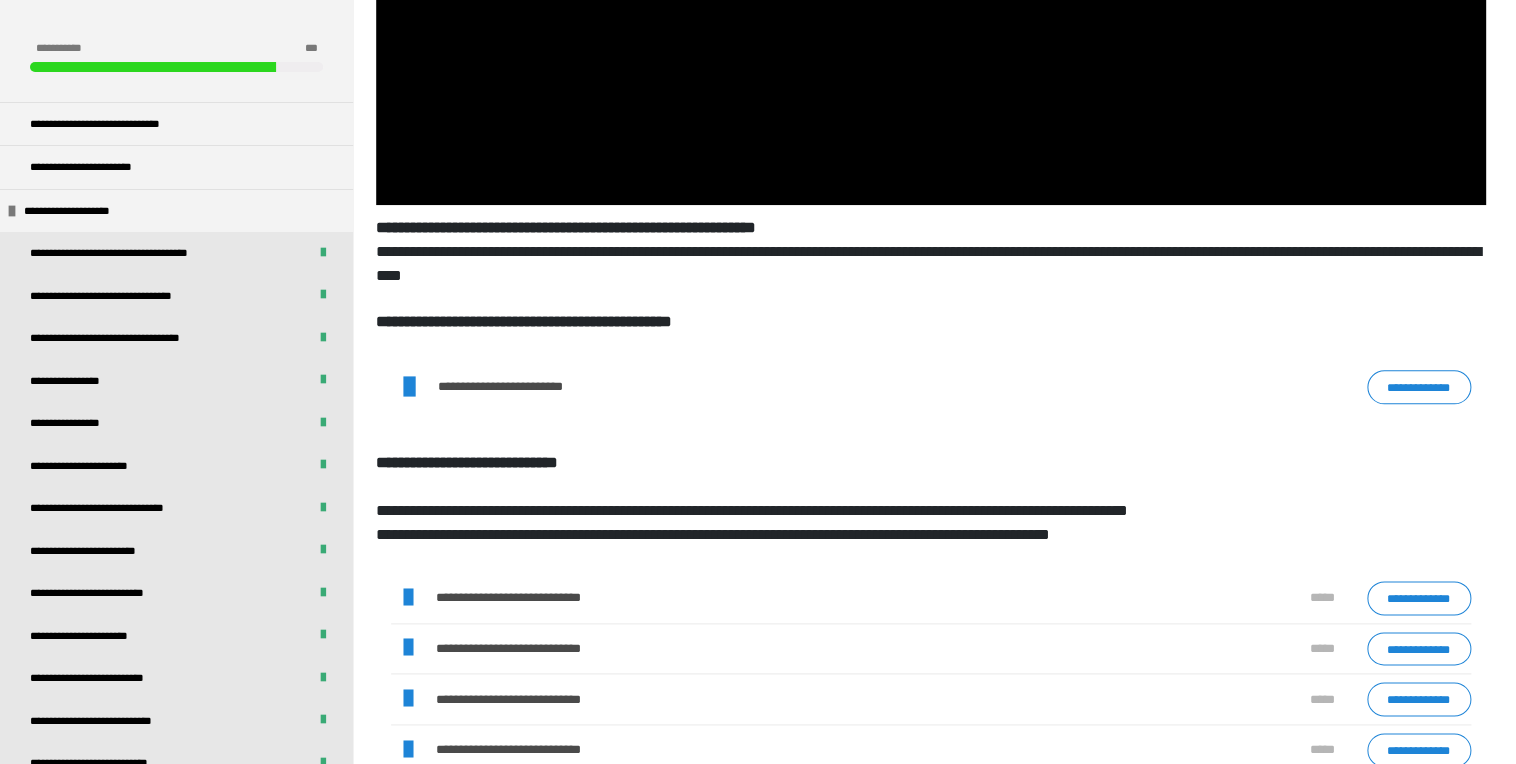 scroll, scrollTop: 734, scrollLeft: 0, axis: vertical 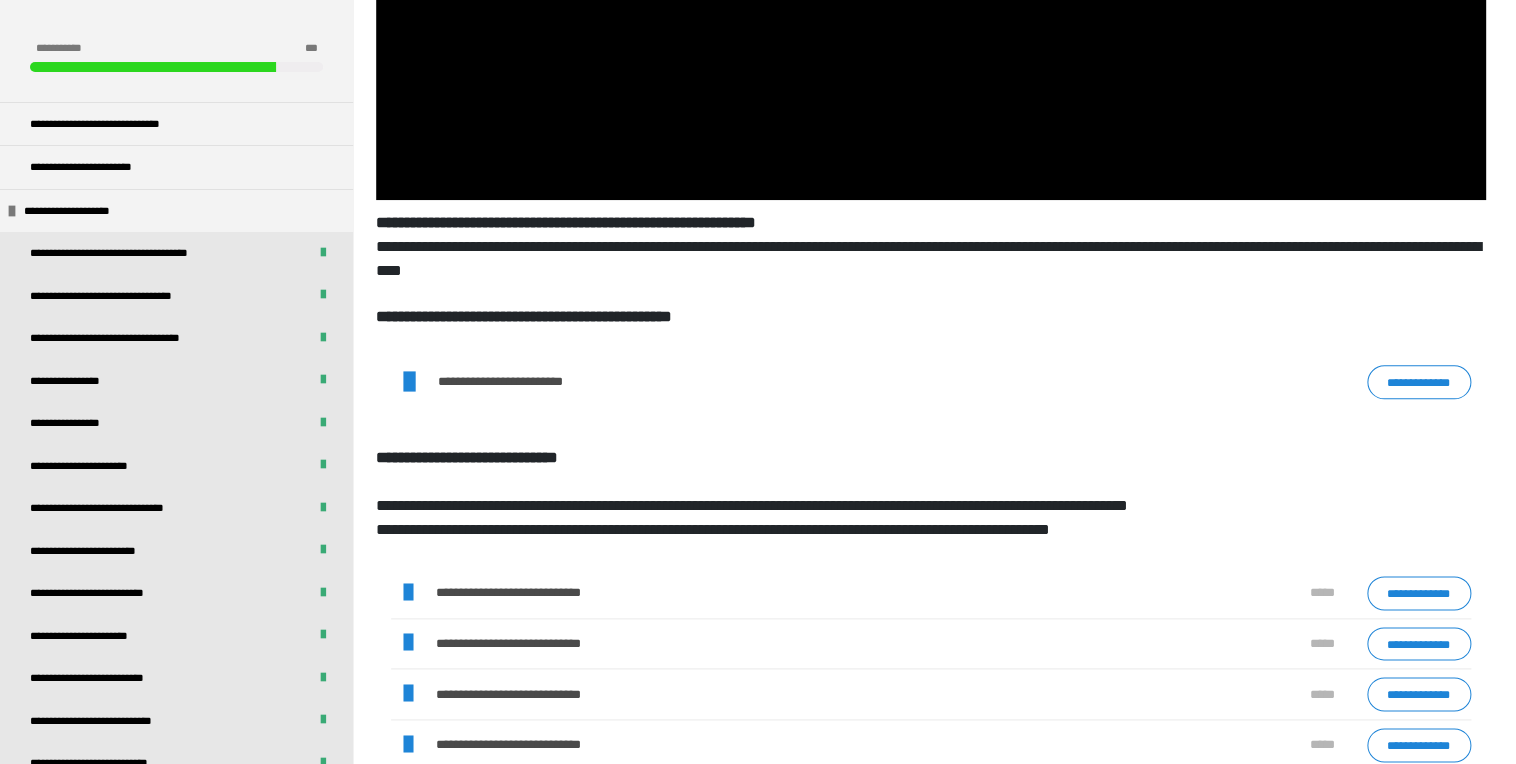 click at bounding box center [408, 593] 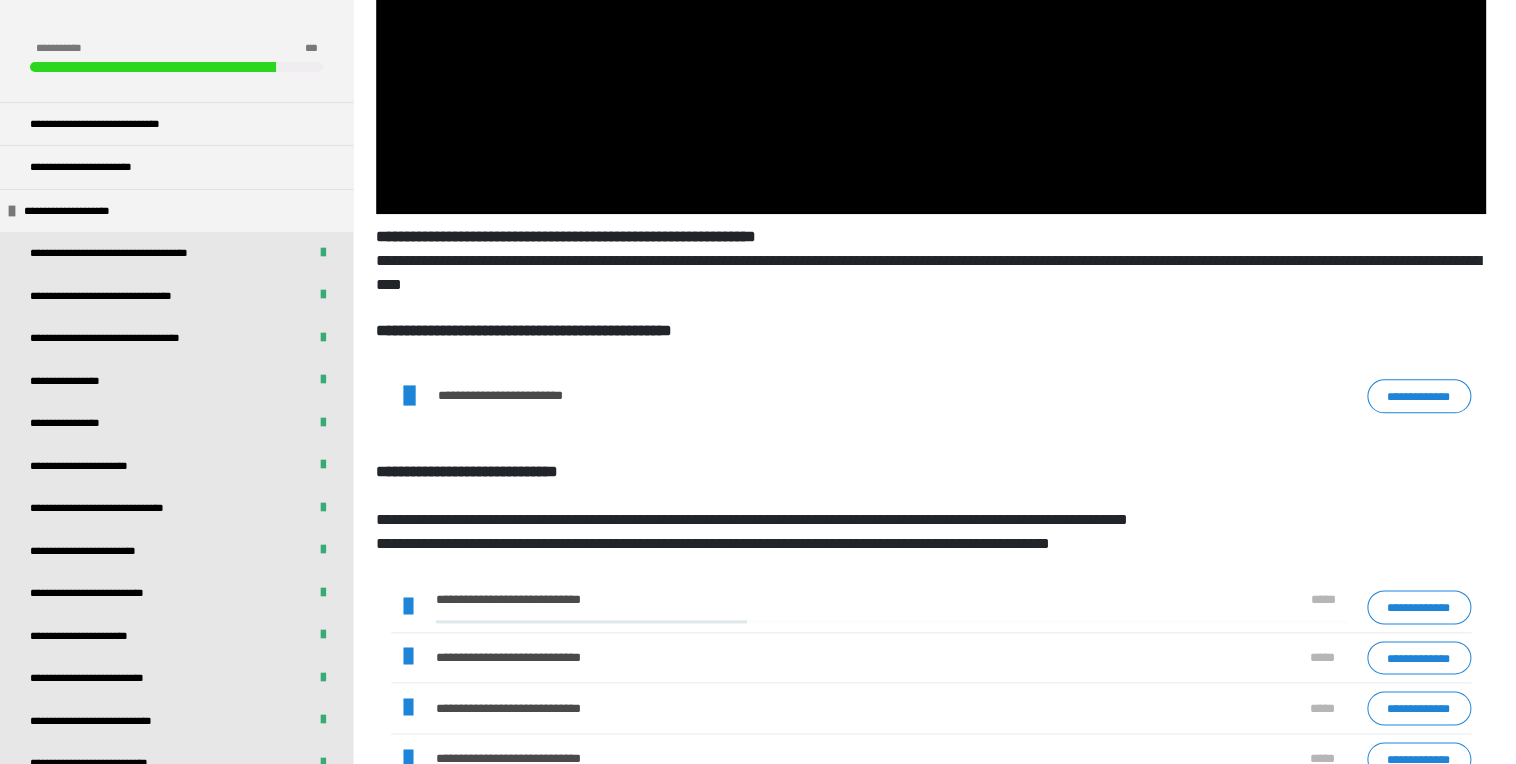 scroll, scrollTop: 633, scrollLeft: 0, axis: vertical 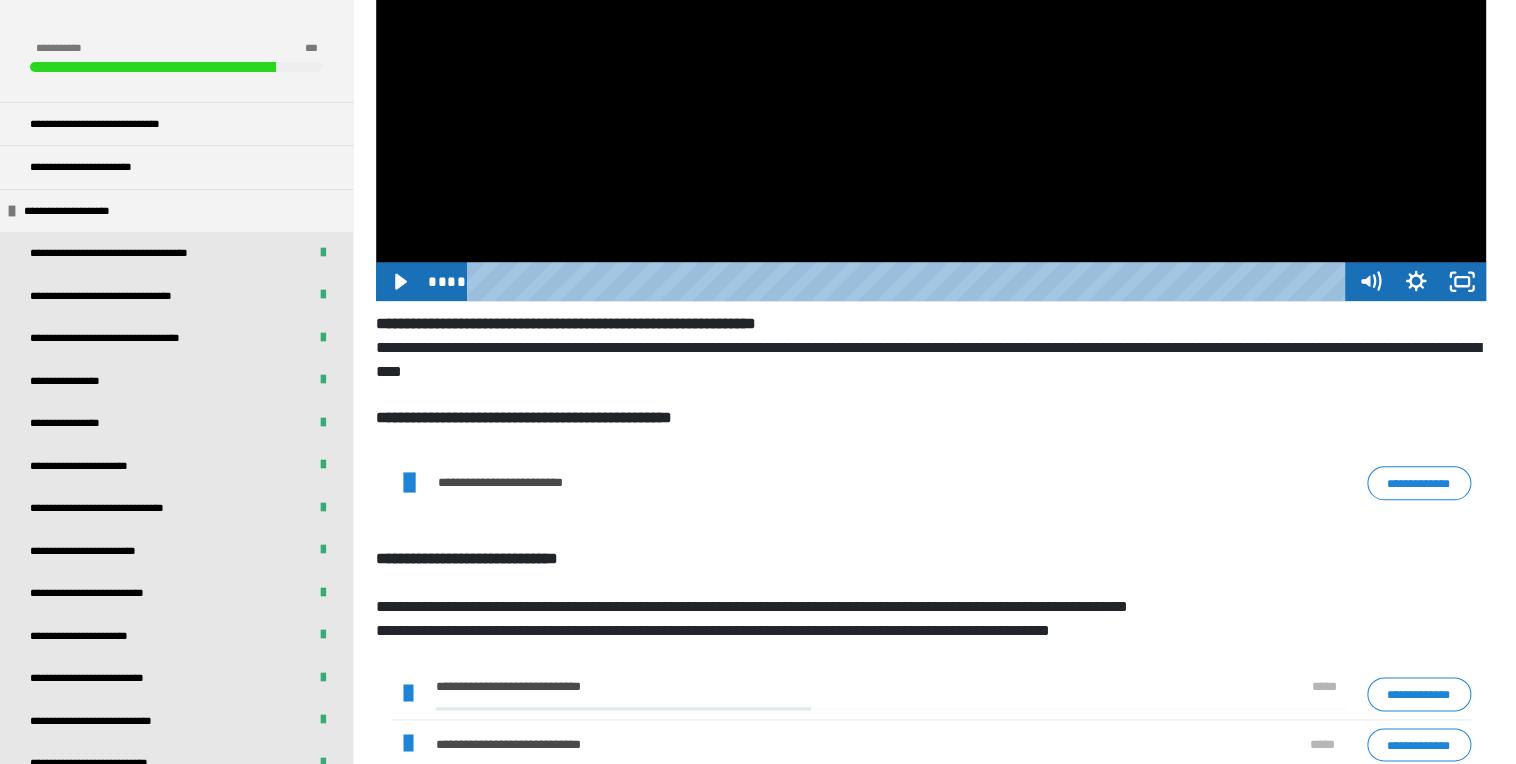 click at bounding box center [931, -11] 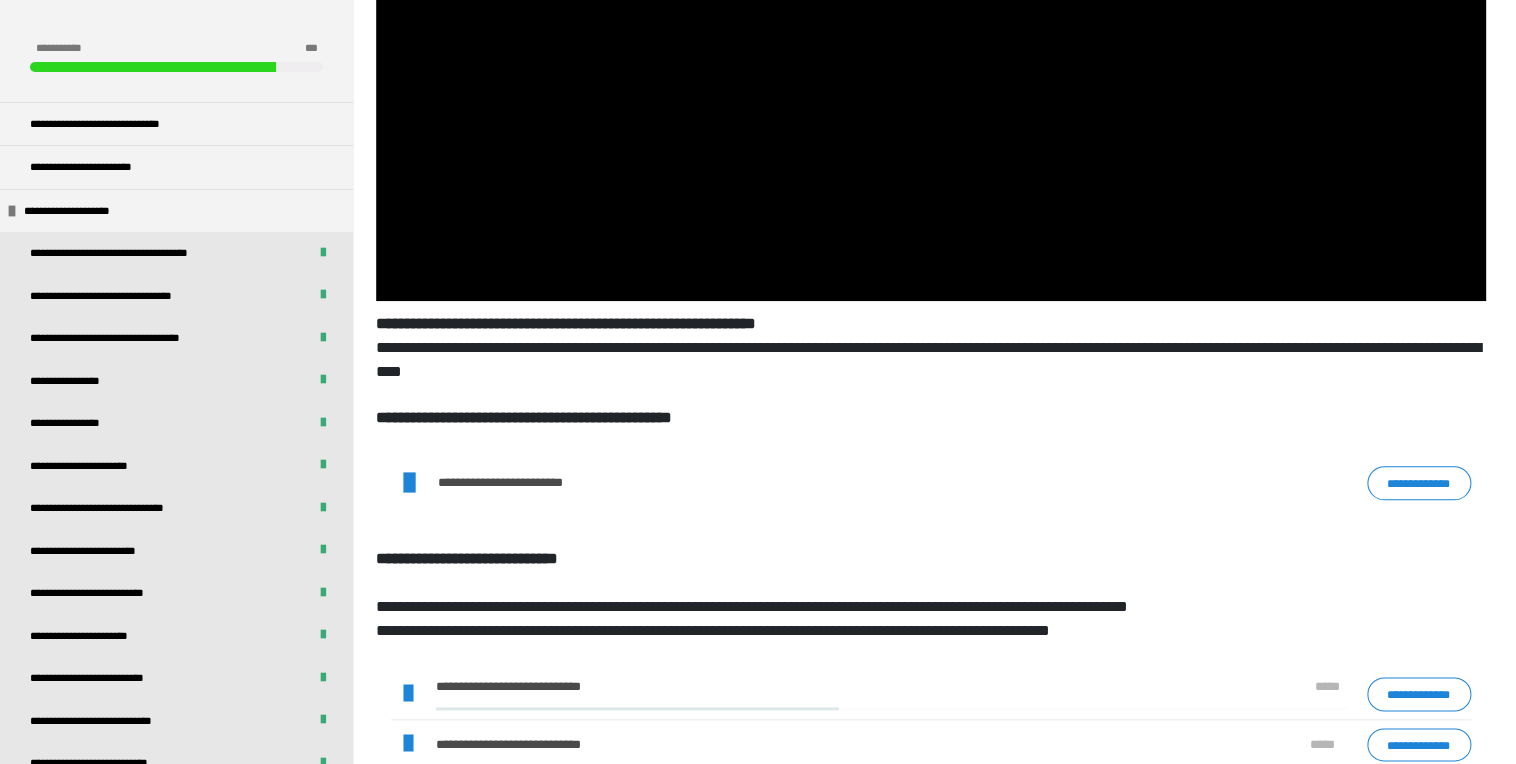 click at bounding box center [408, 694] 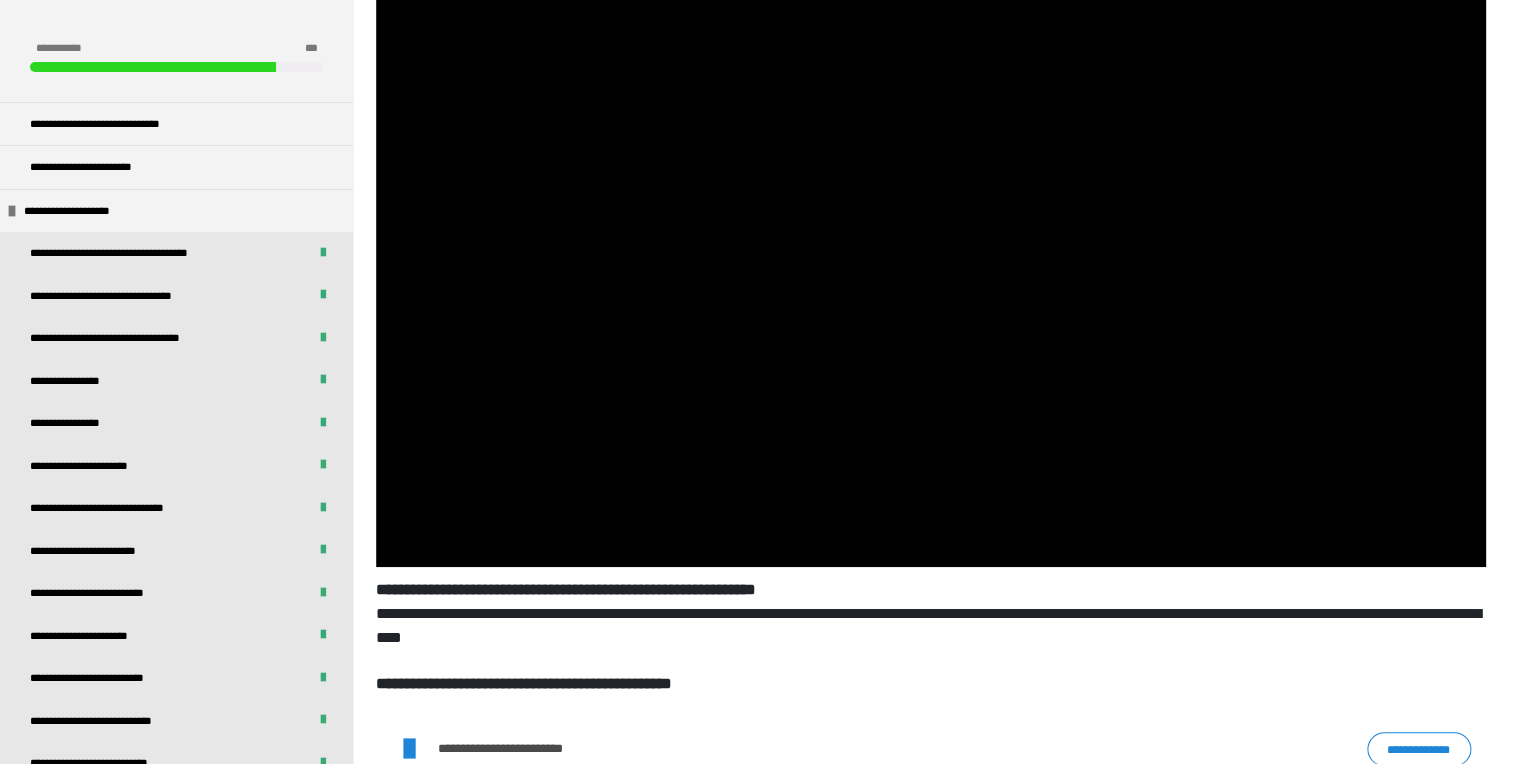 scroll, scrollTop: 209, scrollLeft: 0, axis: vertical 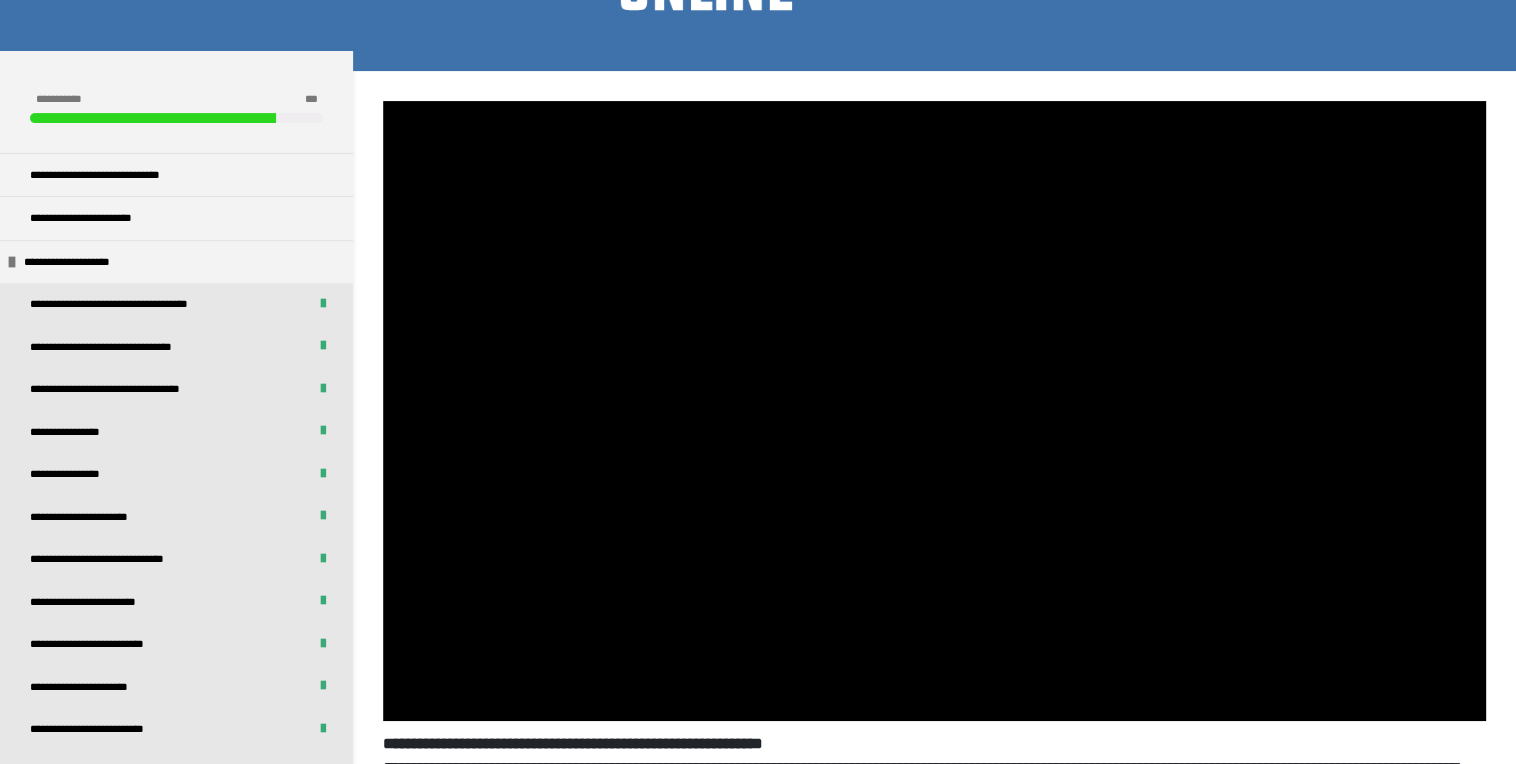 click at bounding box center [934, 411] 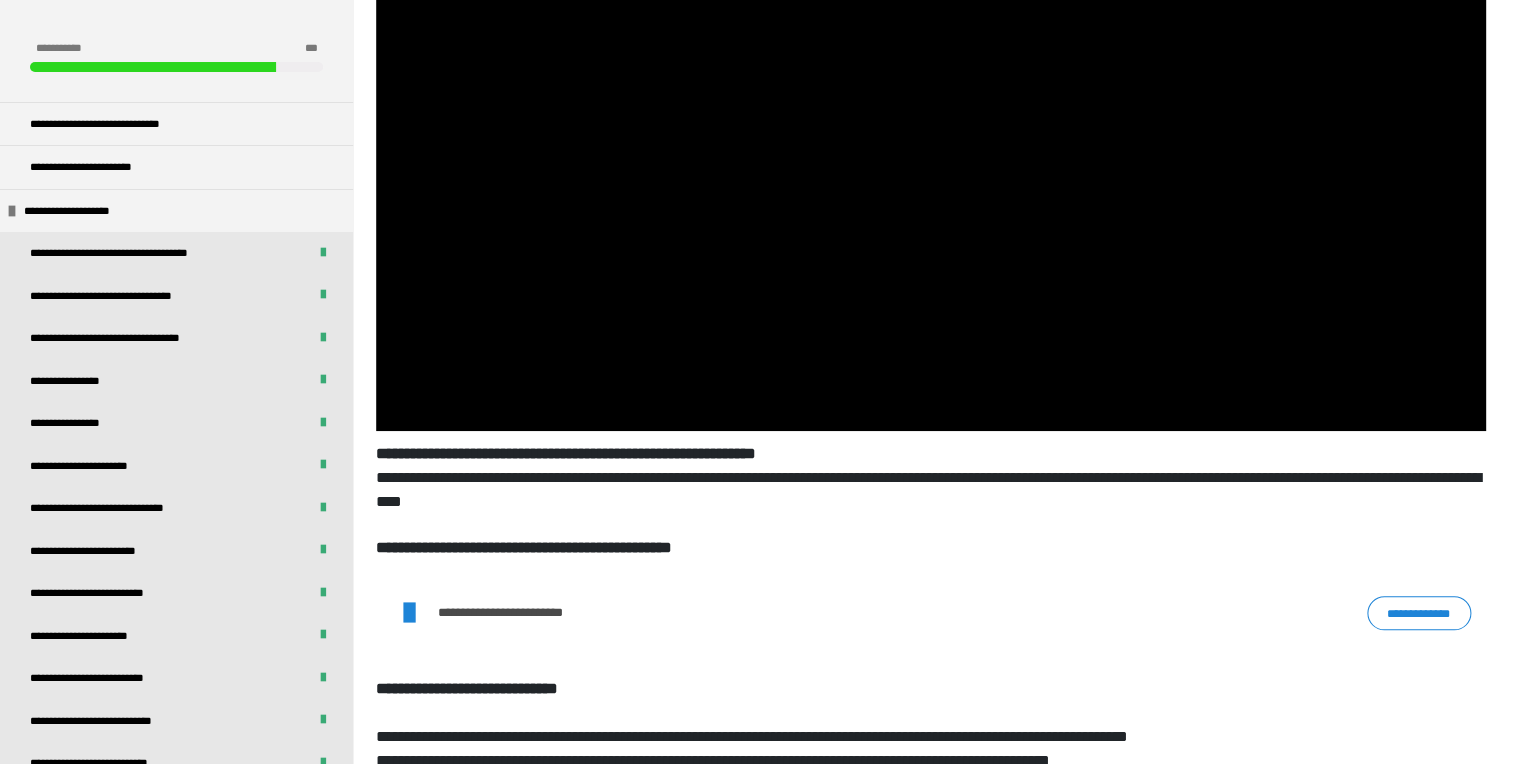 scroll, scrollTop: 497, scrollLeft: 0, axis: vertical 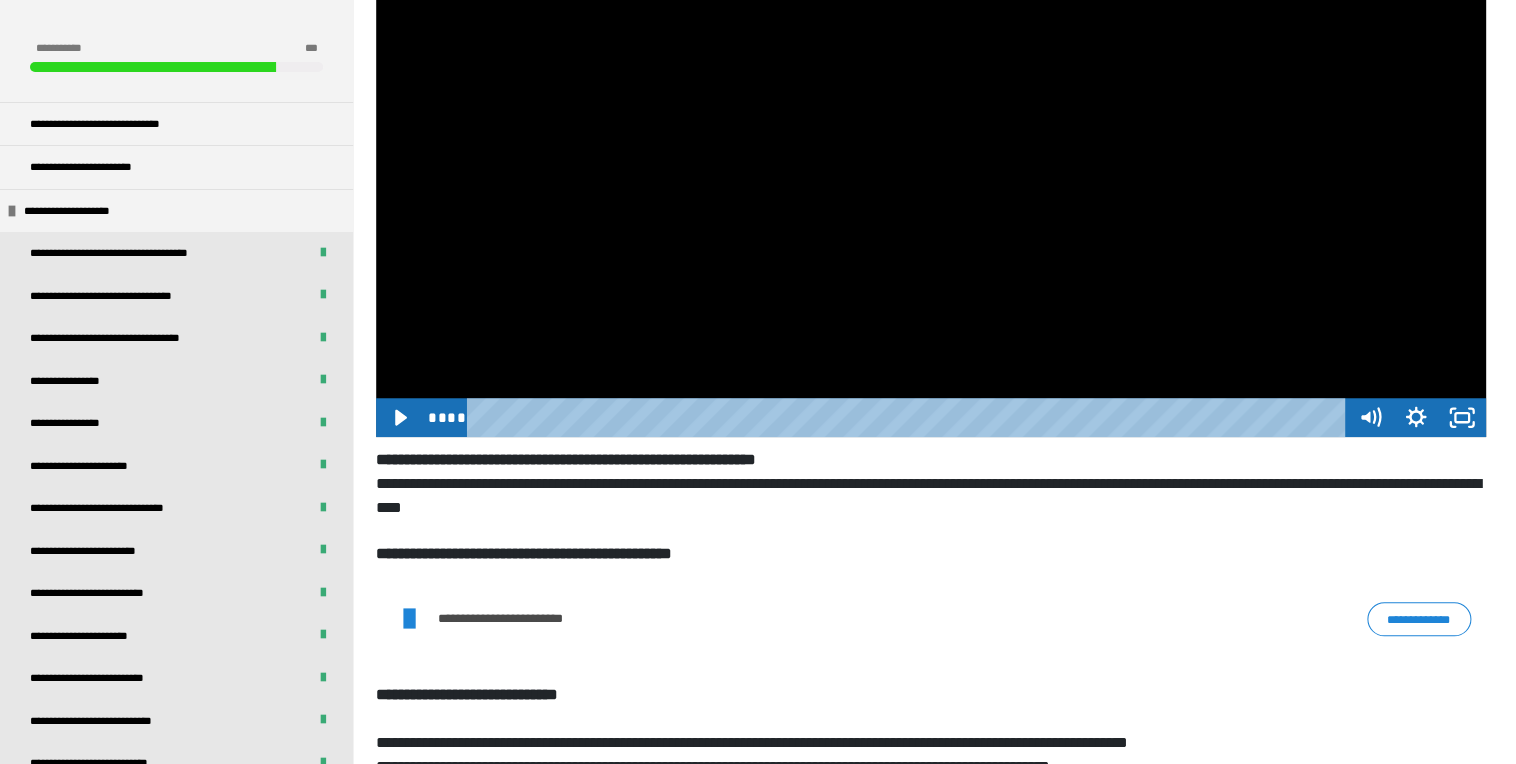 click at bounding box center (910, 417) 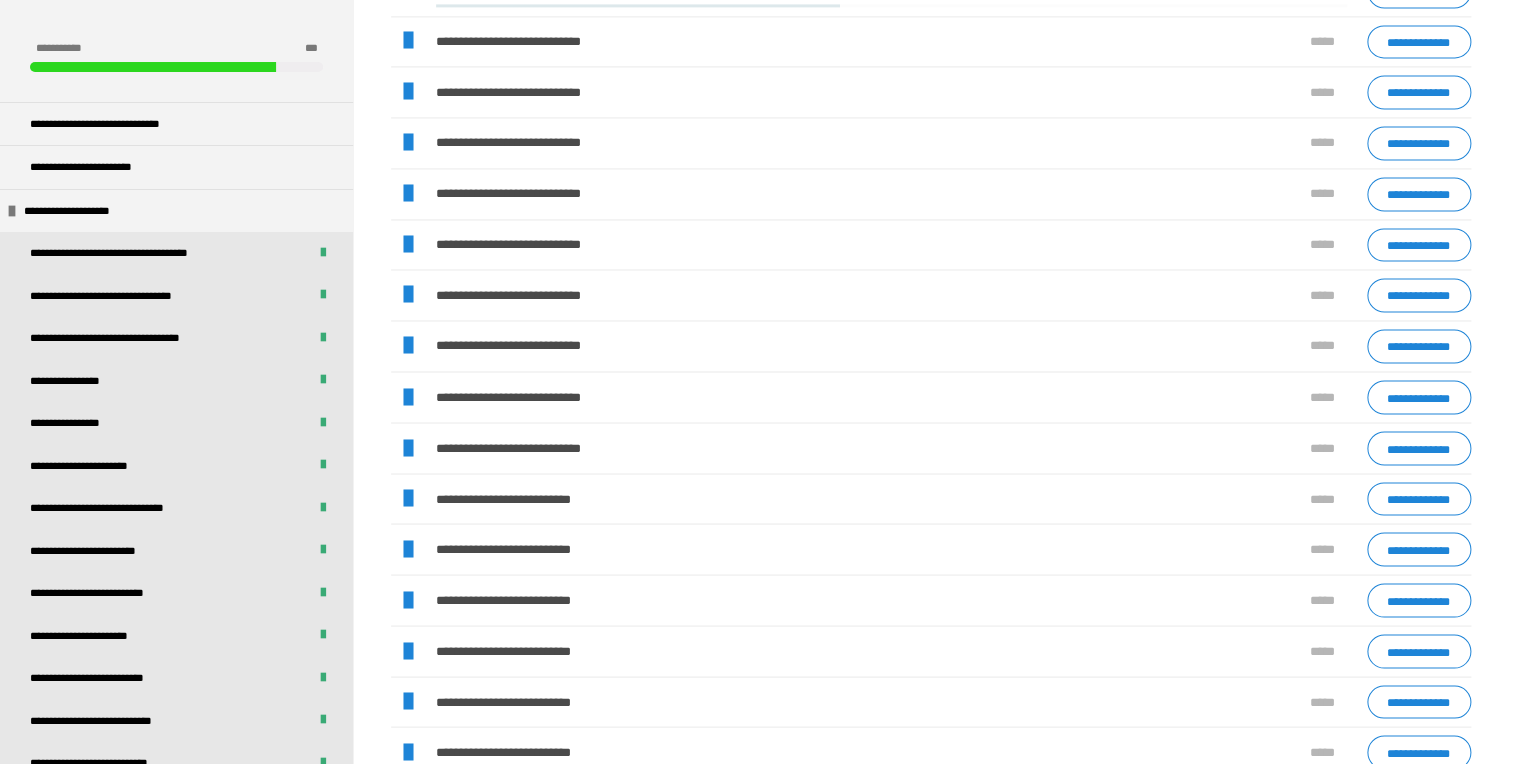 scroll, scrollTop: 1354, scrollLeft: 0, axis: vertical 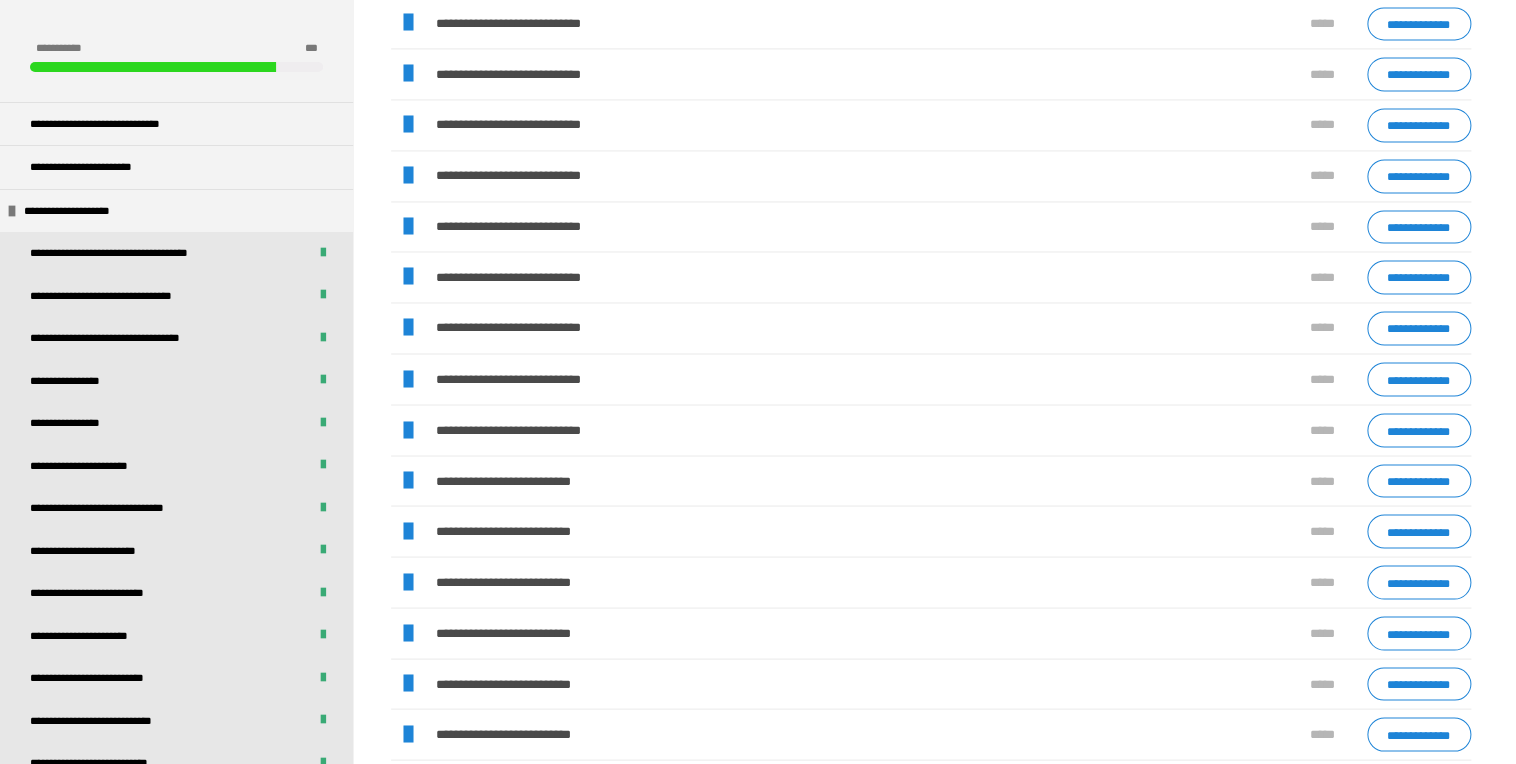 click at bounding box center (408, 582) 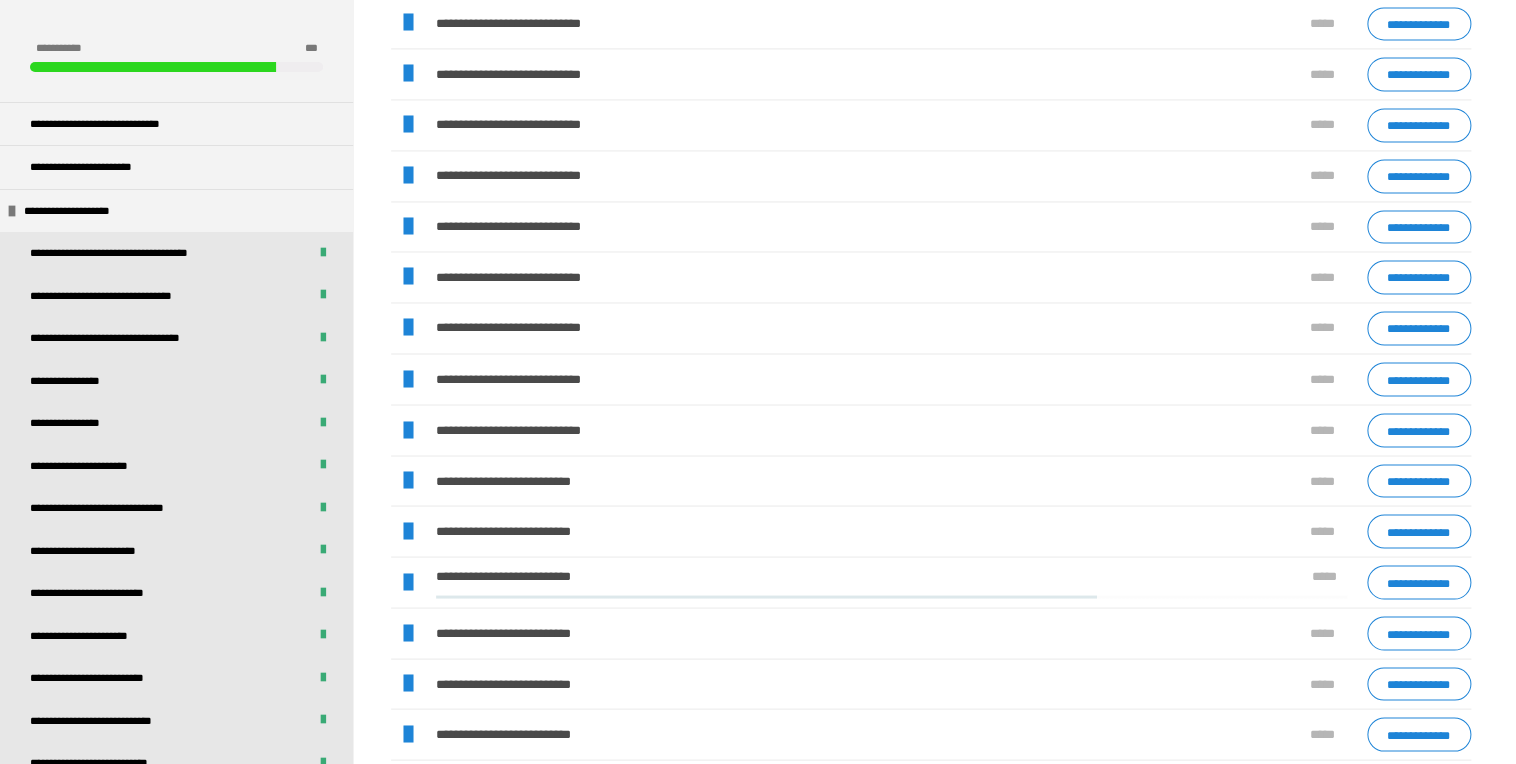 click at bounding box center [408, 582] 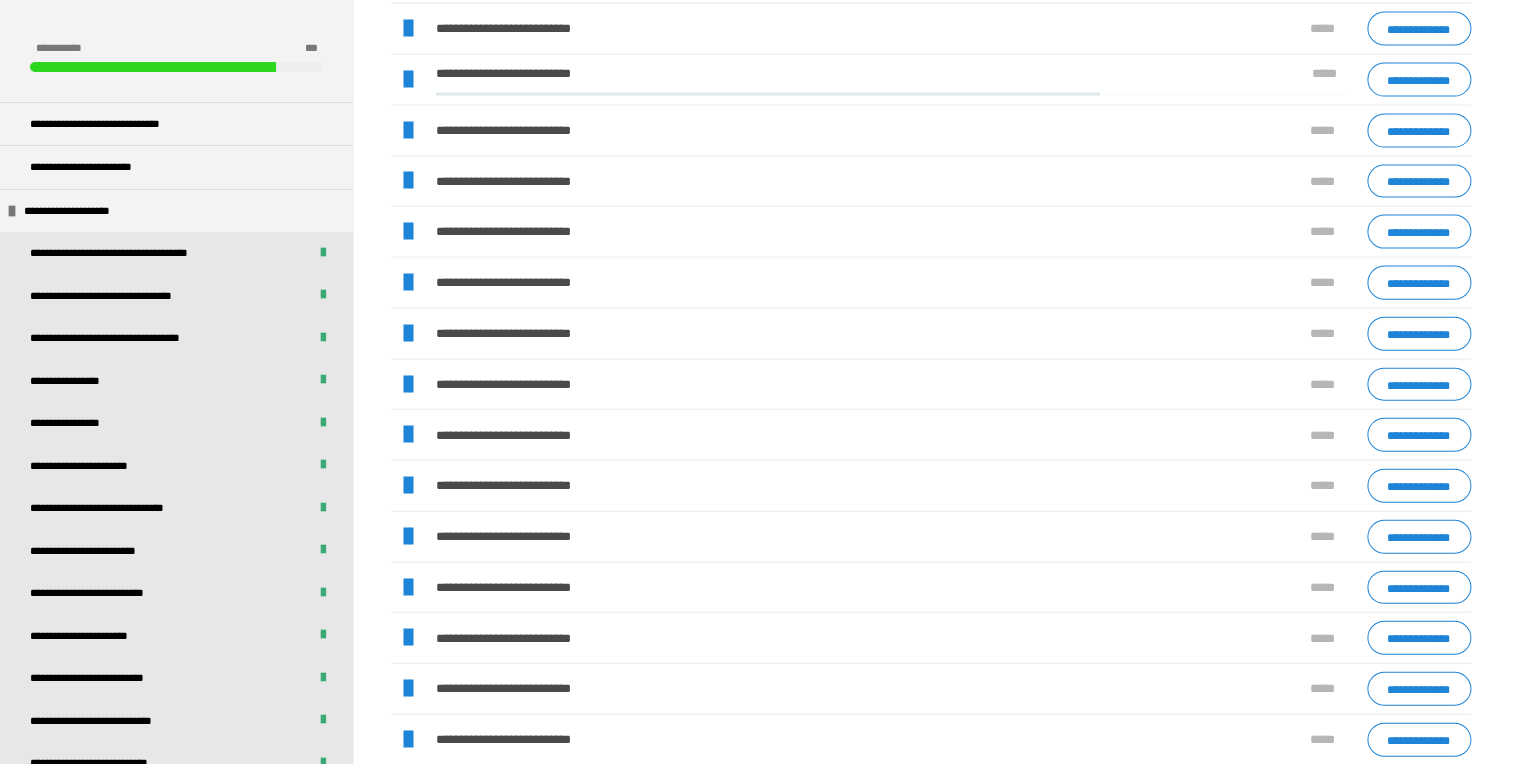 scroll, scrollTop: 2052, scrollLeft: 0, axis: vertical 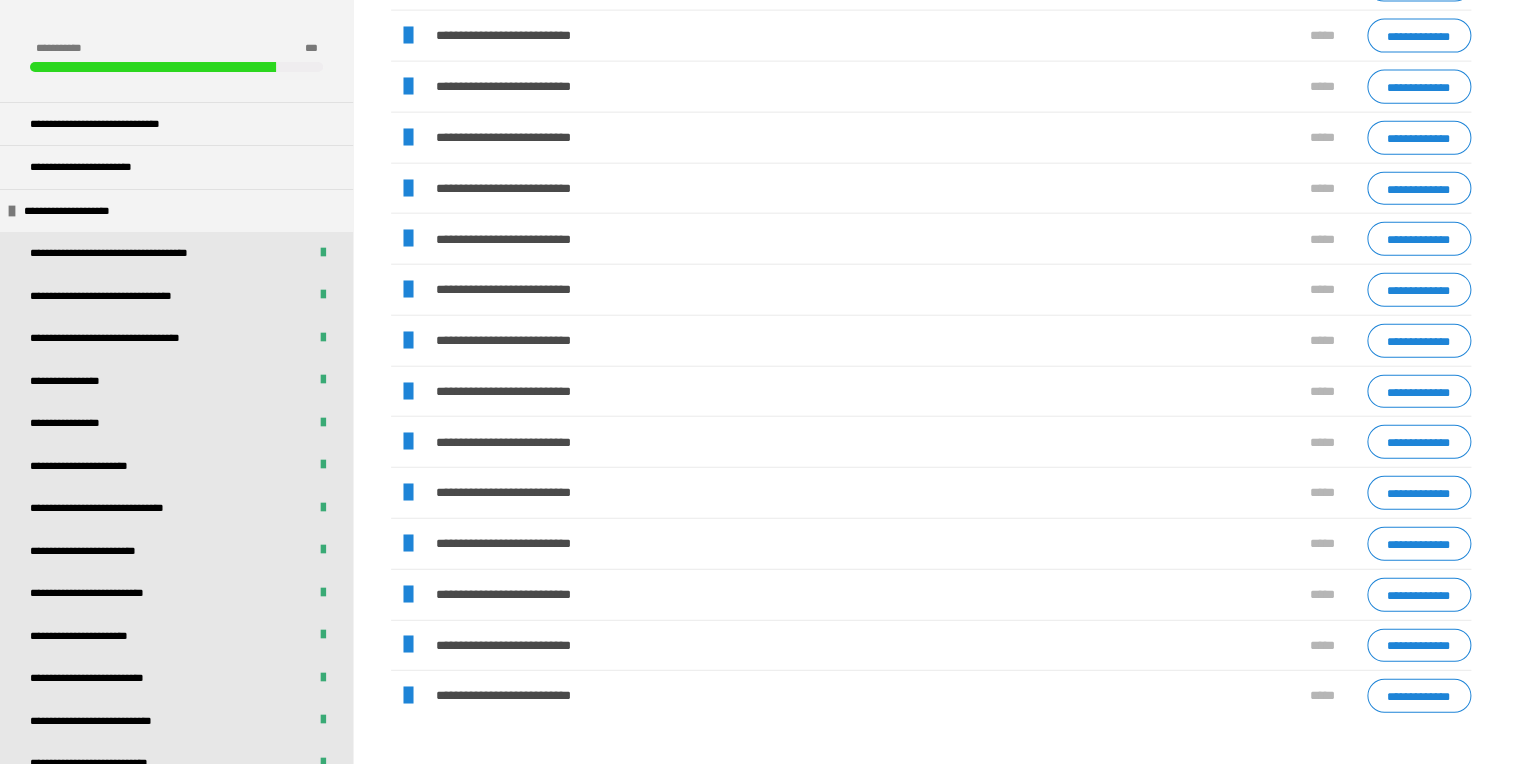 click at bounding box center [408, 493] 